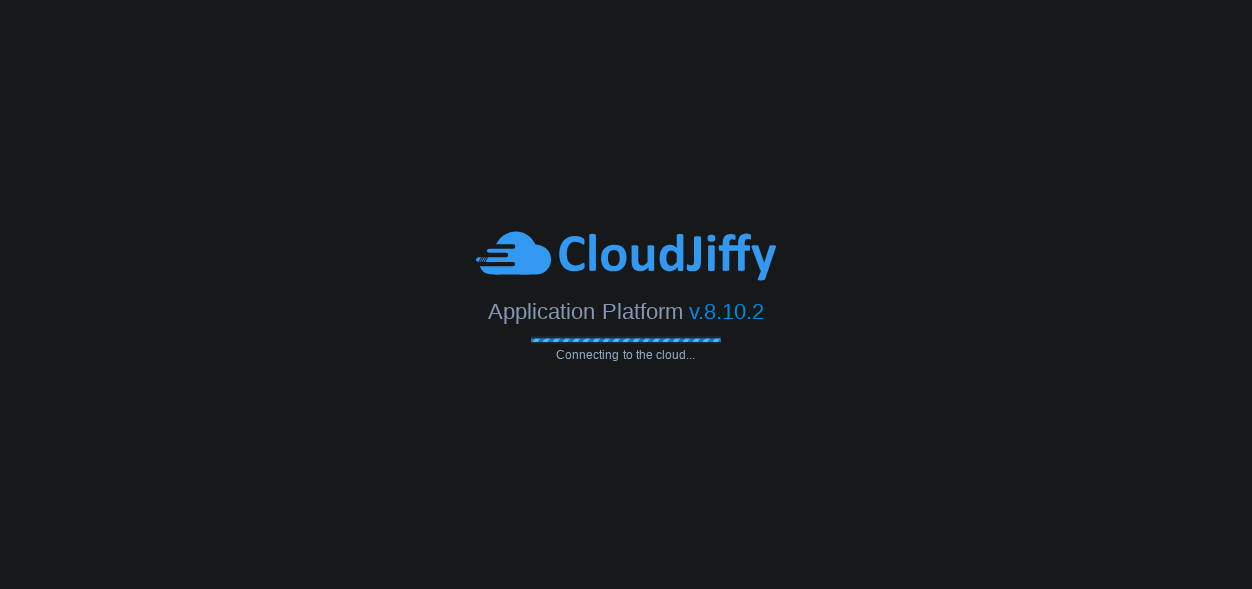 scroll, scrollTop: 0, scrollLeft: 0, axis: both 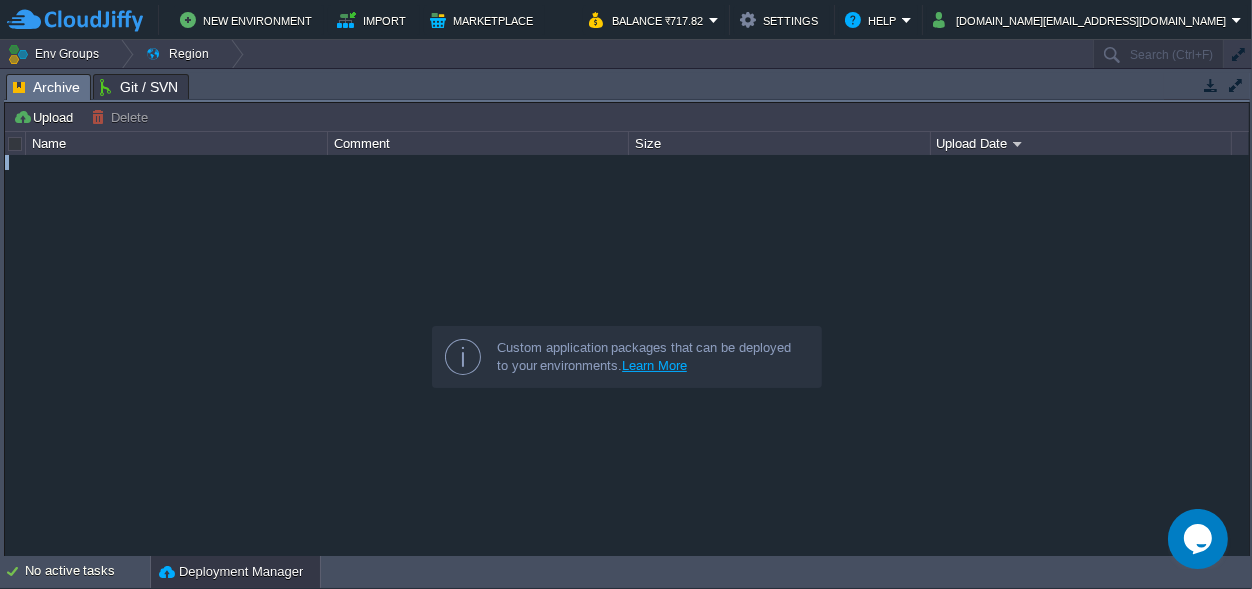 drag, startPoint x: 285, startPoint y: 113, endPoint x: 279, endPoint y: 386, distance: 273.06592 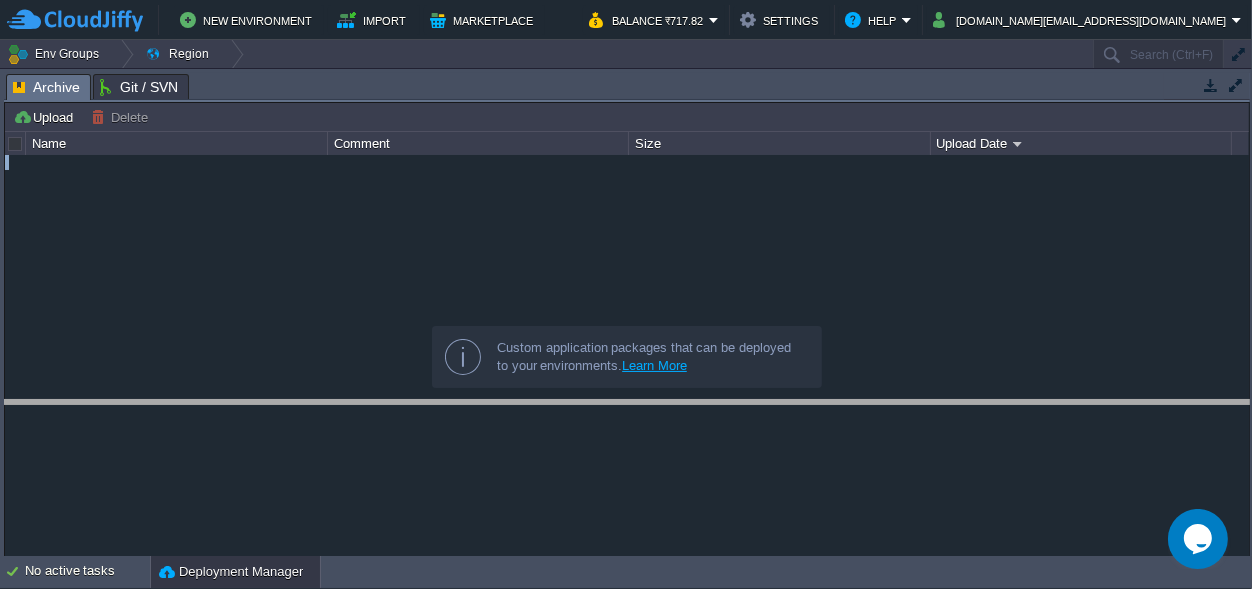 drag, startPoint x: 307, startPoint y: 97, endPoint x: 325, endPoint y: 417, distance: 320.50586 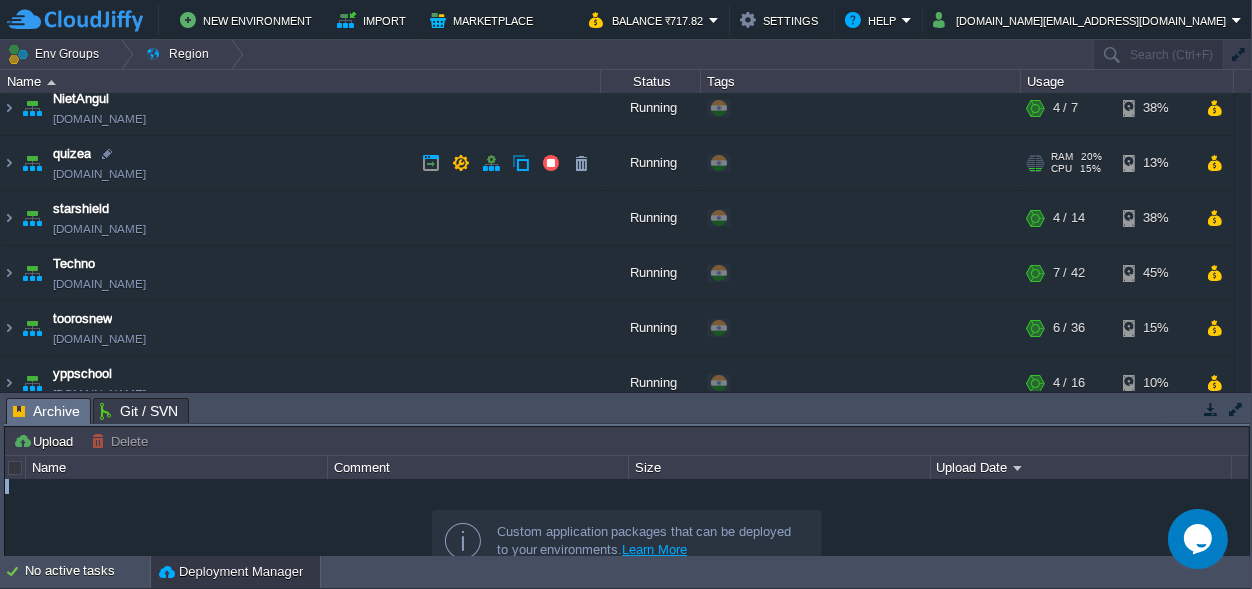 scroll, scrollTop: 251, scrollLeft: 0, axis: vertical 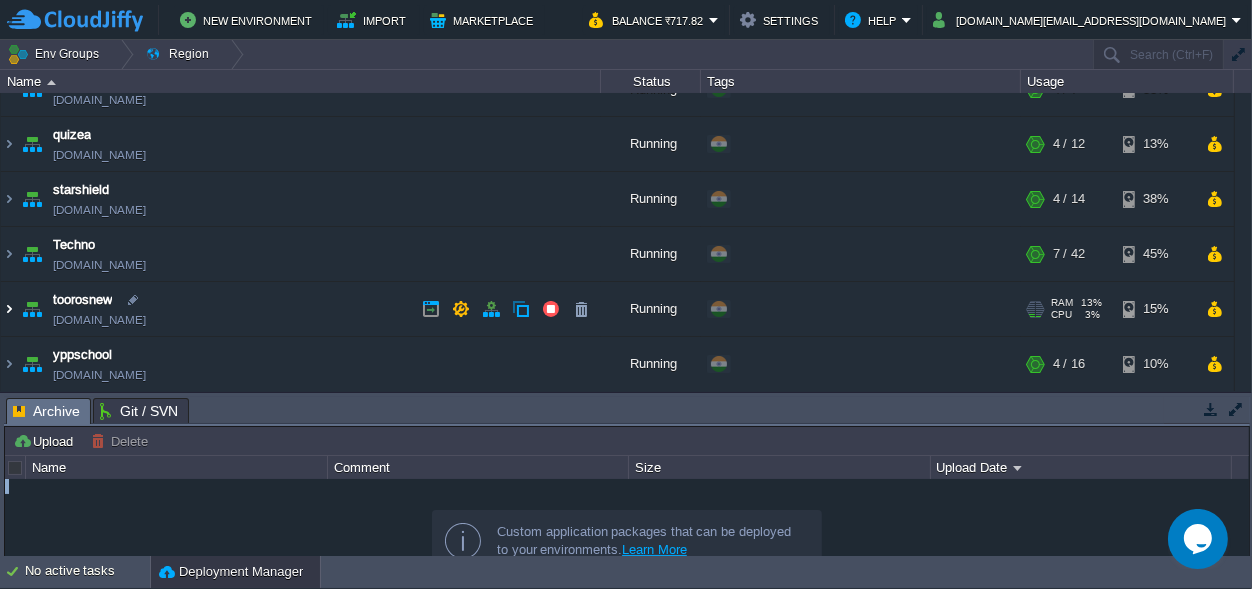 click at bounding box center [9, 309] 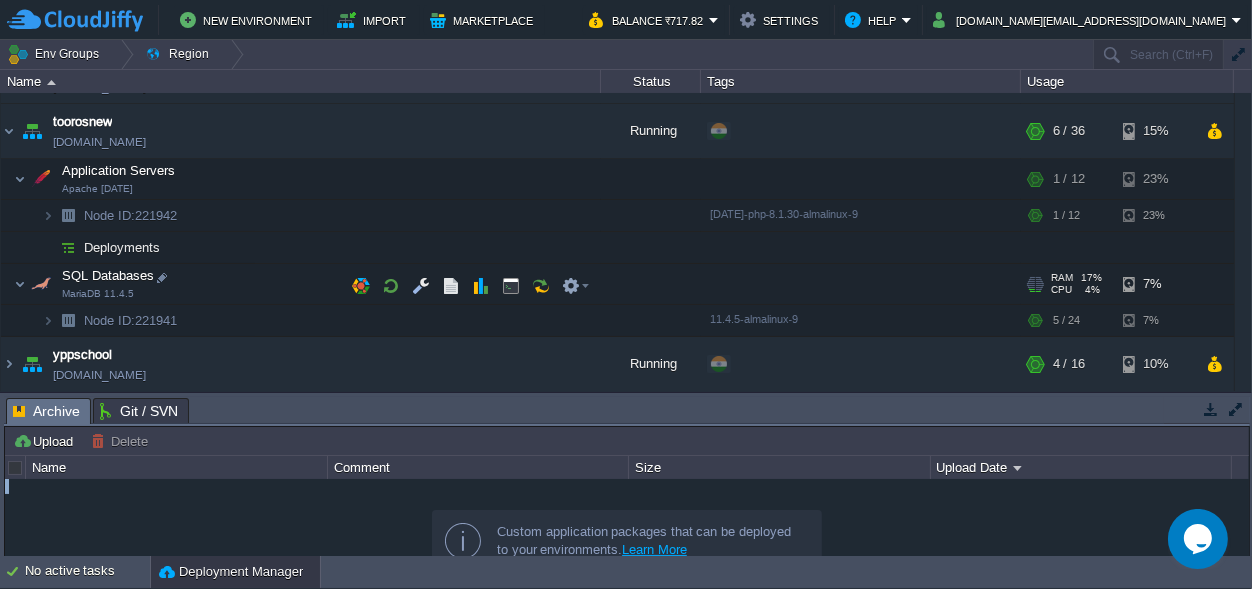 scroll, scrollTop: 429, scrollLeft: 0, axis: vertical 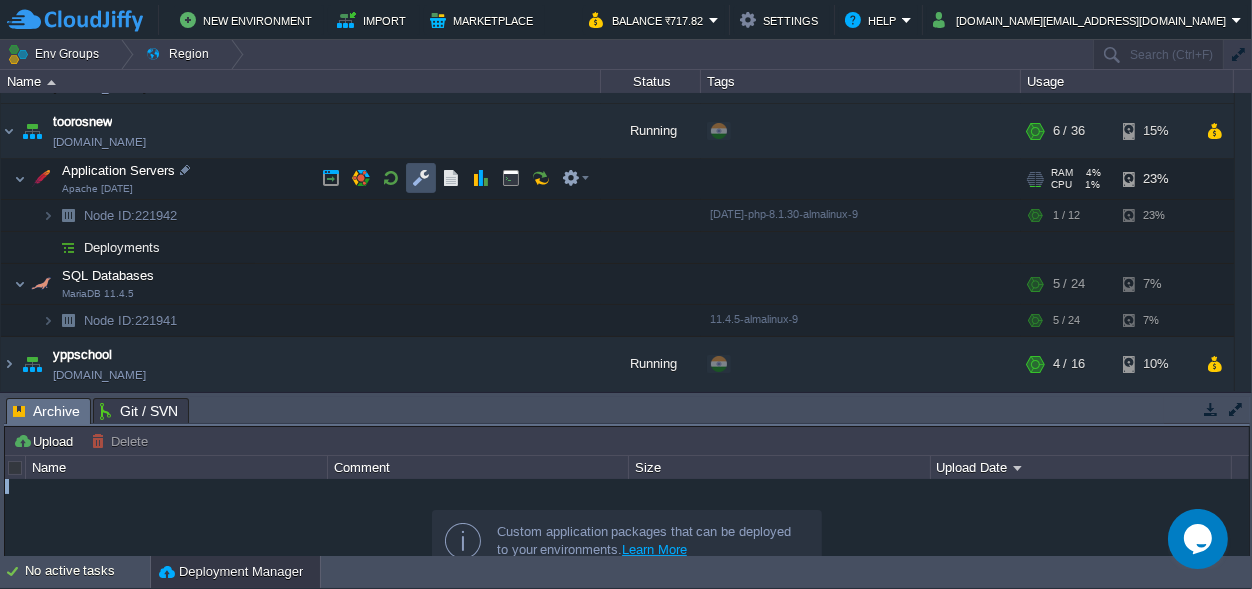 click at bounding box center [421, 178] 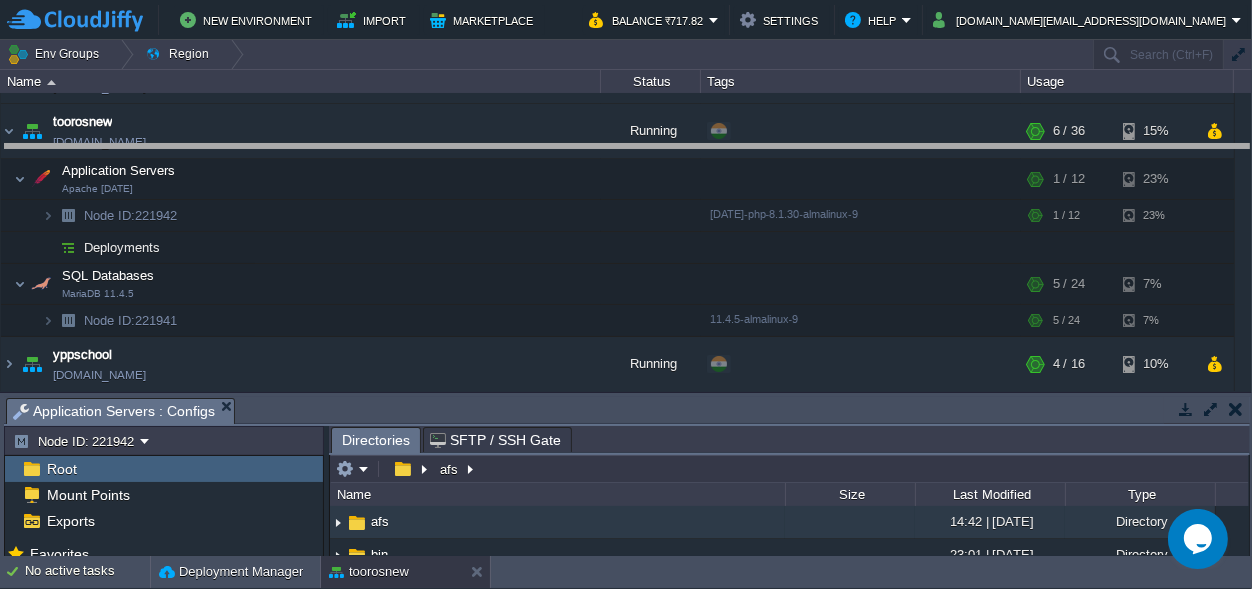 drag, startPoint x: 400, startPoint y: 402, endPoint x: 363, endPoint y: 209, distance: 196.51463 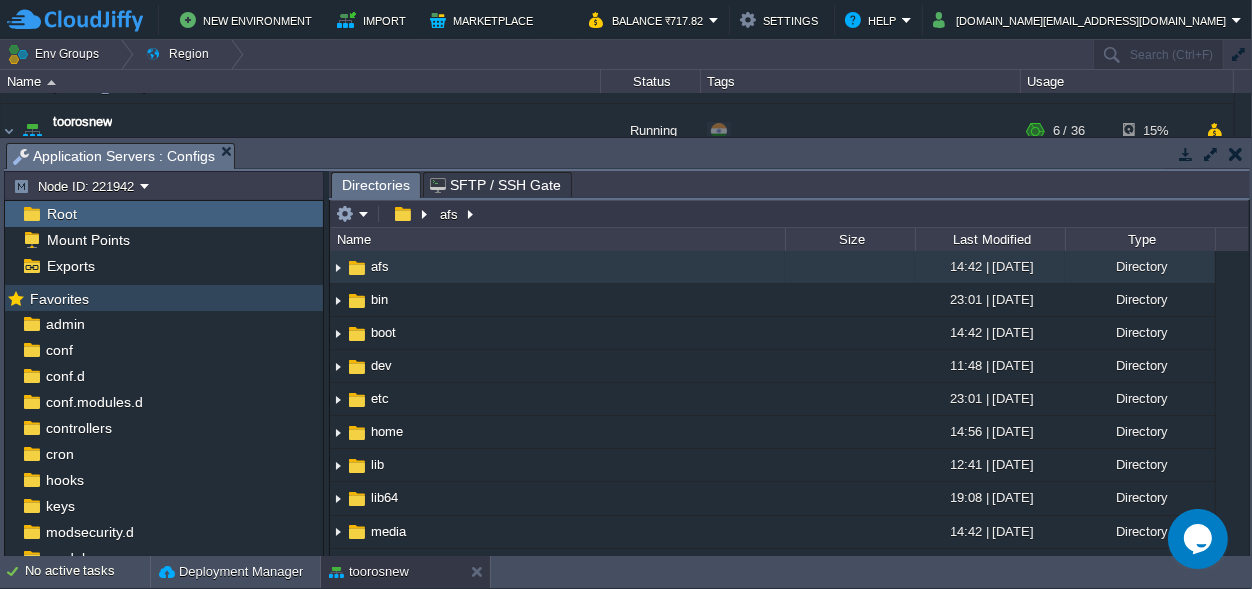 scroll, scrollTop: 166, scrollLeft: 0, axis: vertical 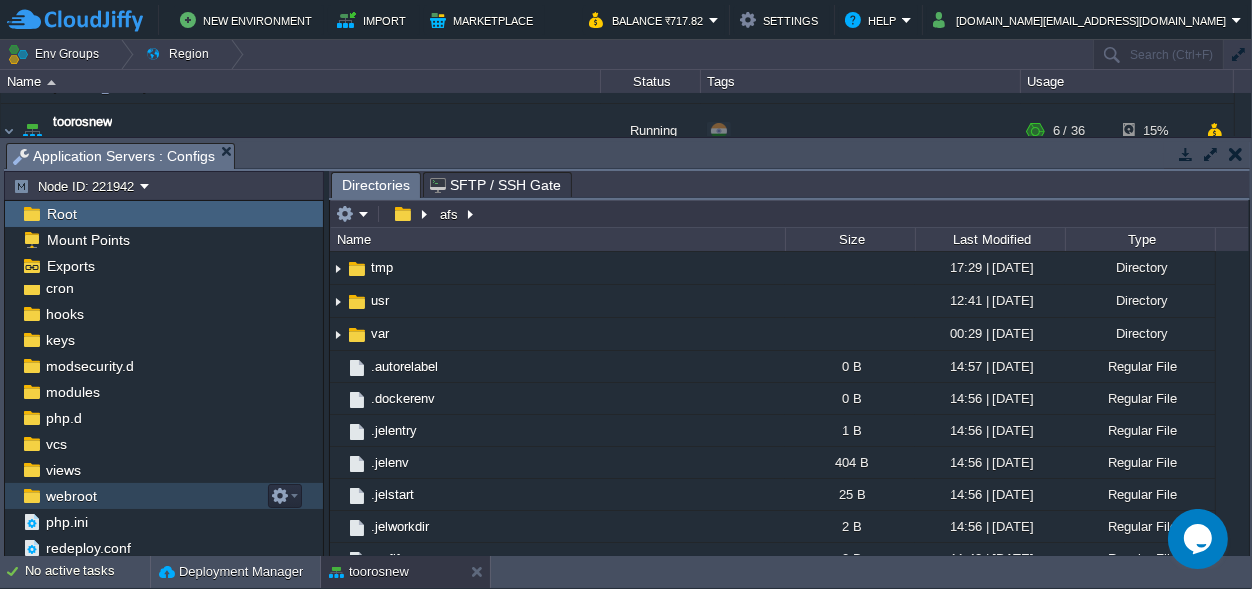click on "webroot" at bounding box center [71, 496] 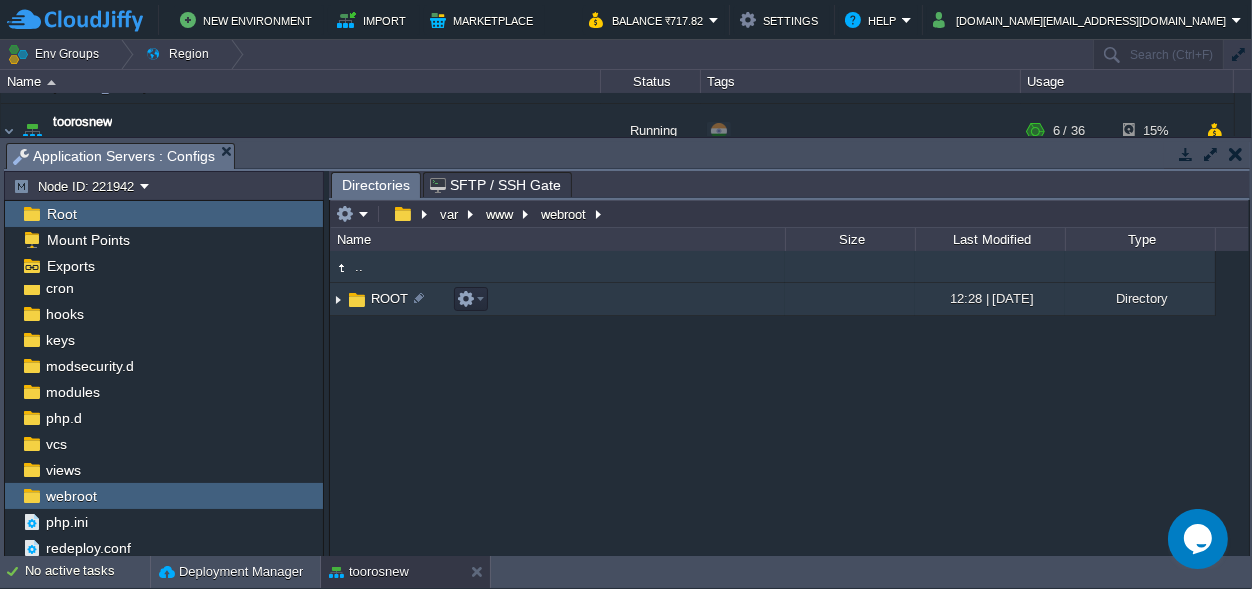 click on "ROOT" at bounding box center [389, 298] 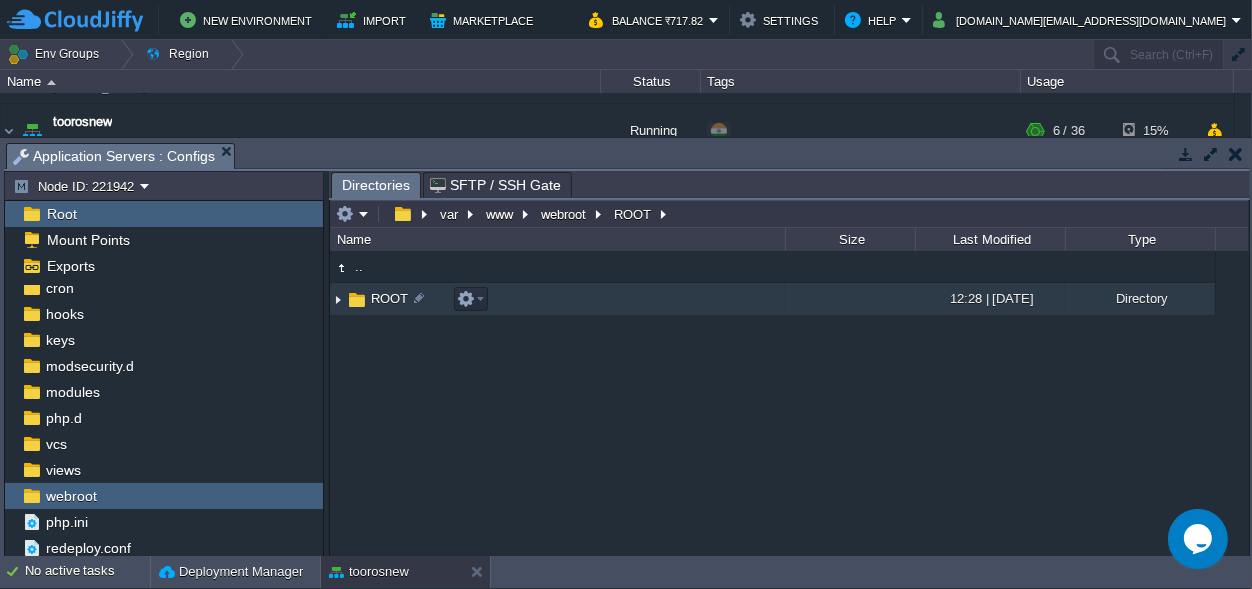 click at bounding box center (338, 299) 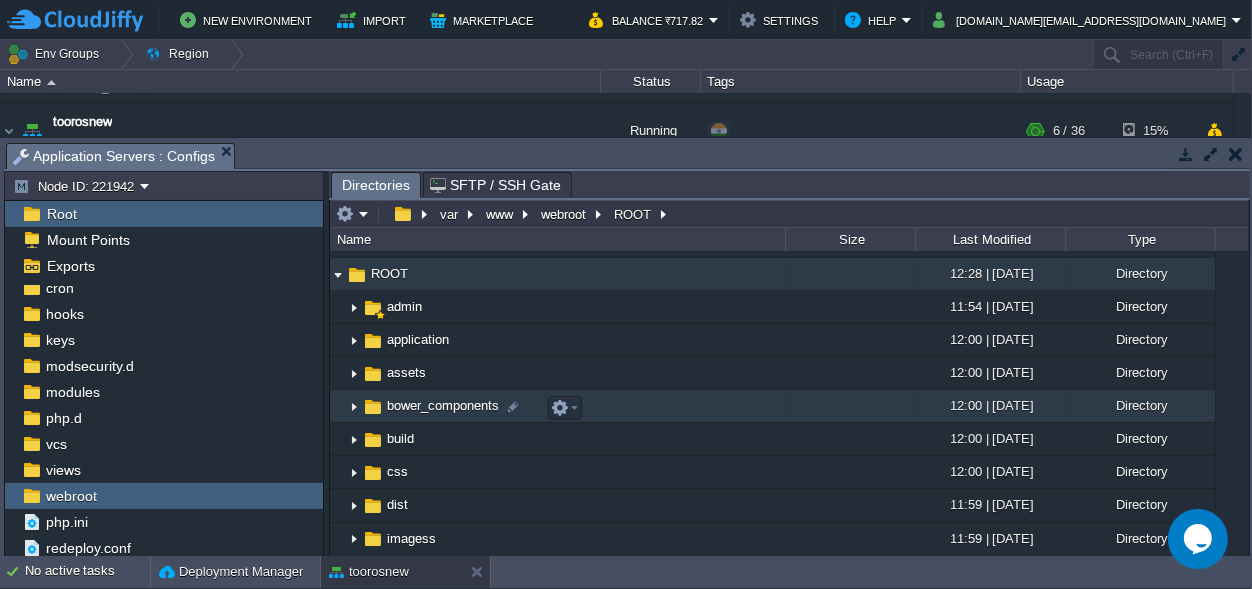 scroll, scrollTop: 0, scrollLeft: 0, axis: both 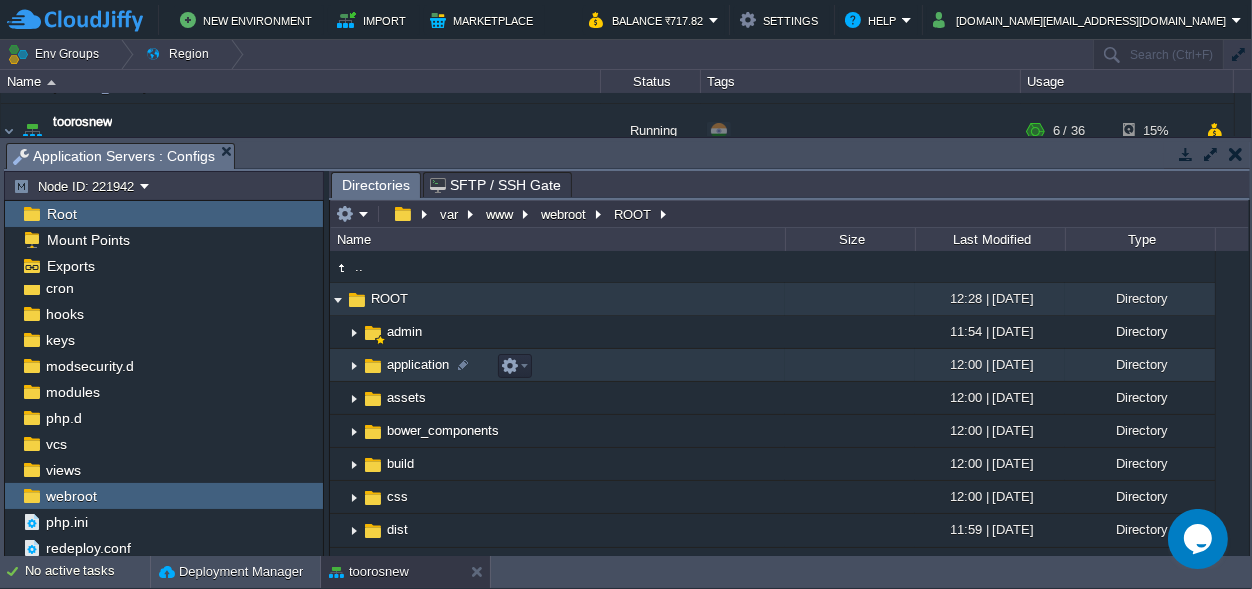 click at bounding box center [354, 365] 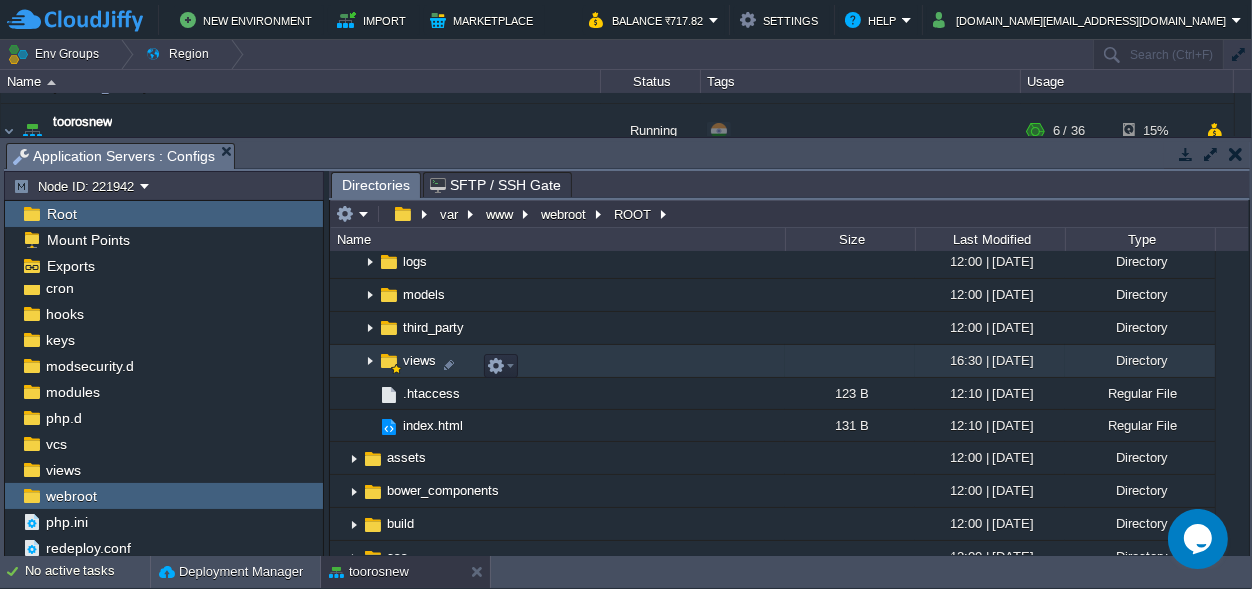 scroll, scrollTop: 374, scrollLeft: 0, axis: vertical 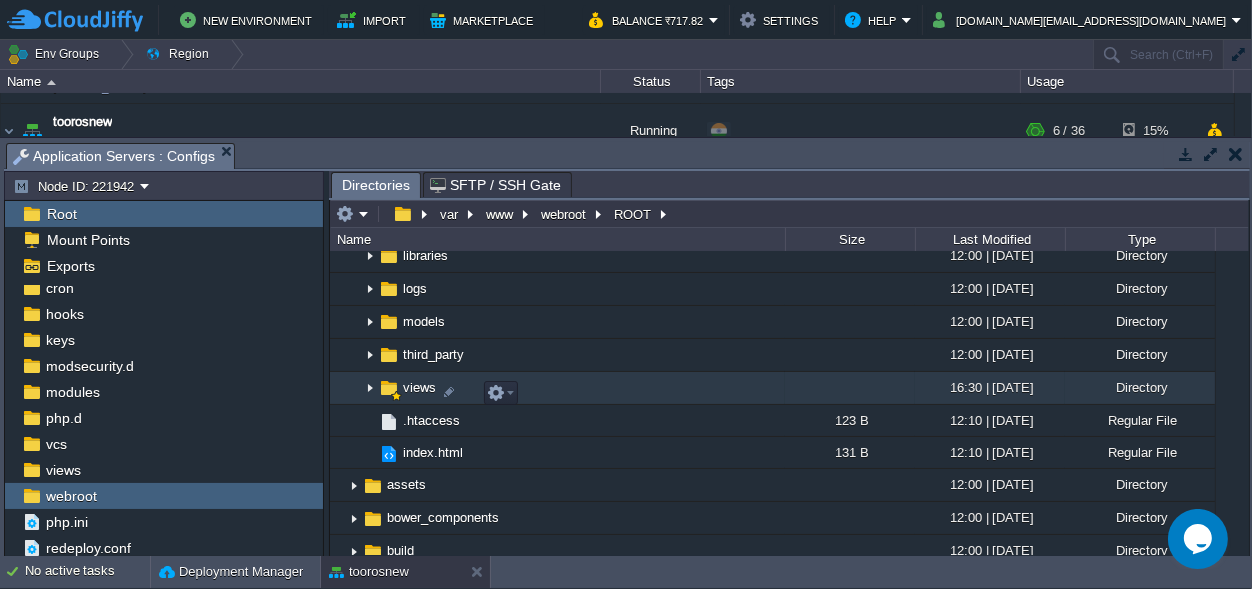 click at bounding box center [370, 388] 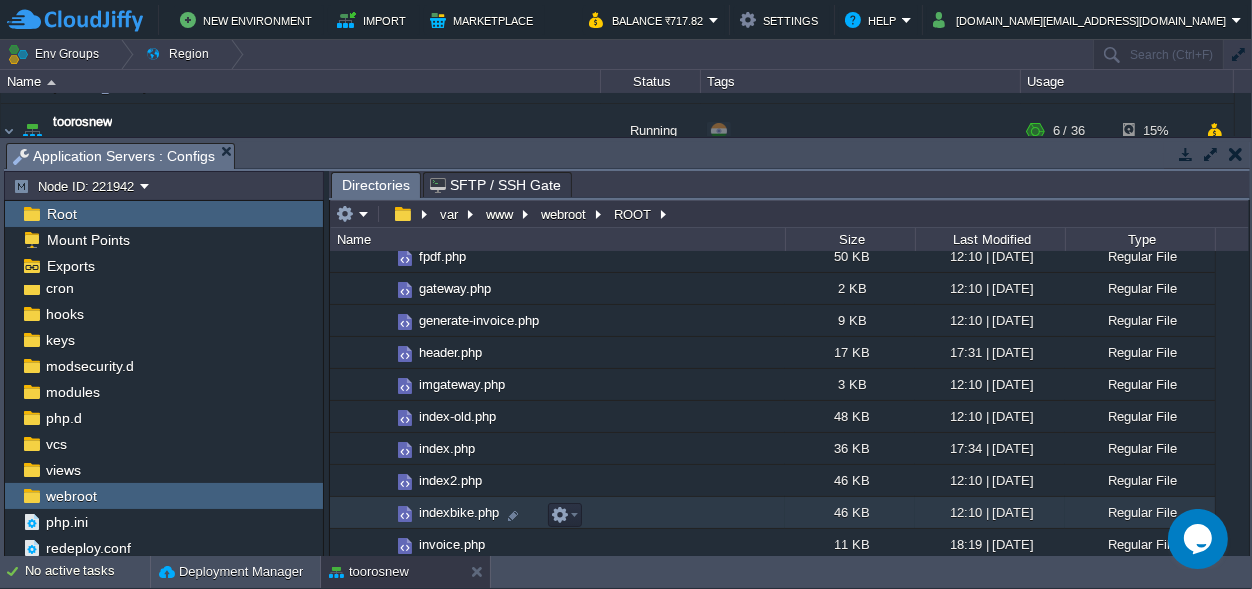 scroll, scrollTop: 1402, scrollLeft: 0, axis: vertical 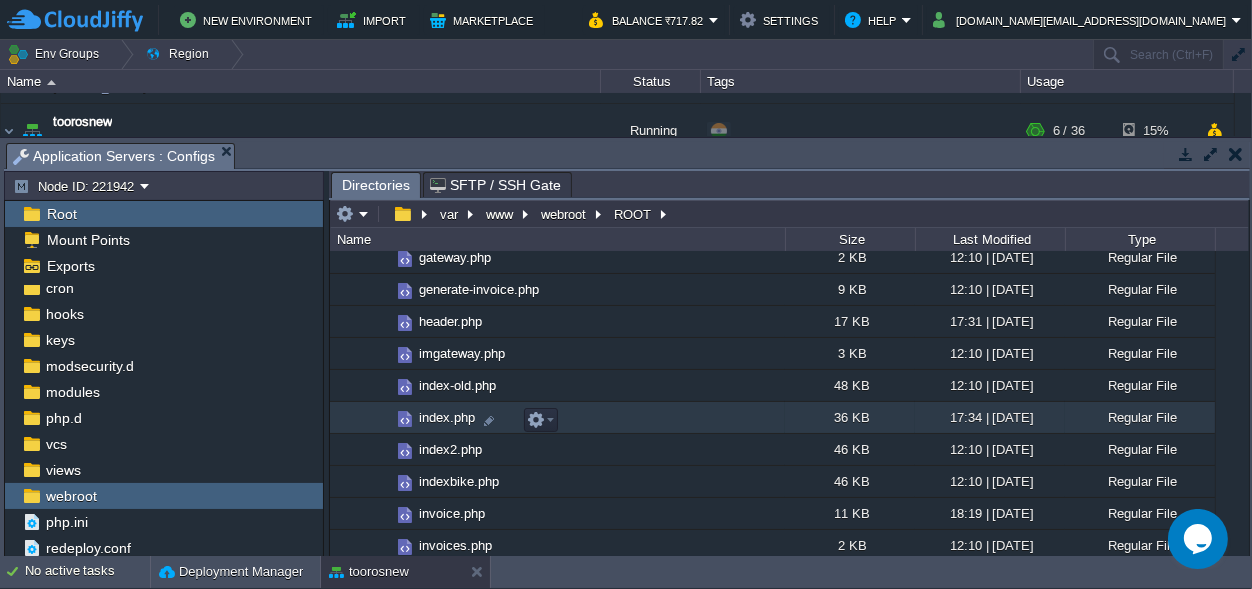 click on "index.php" at bounding box center [447, 417] 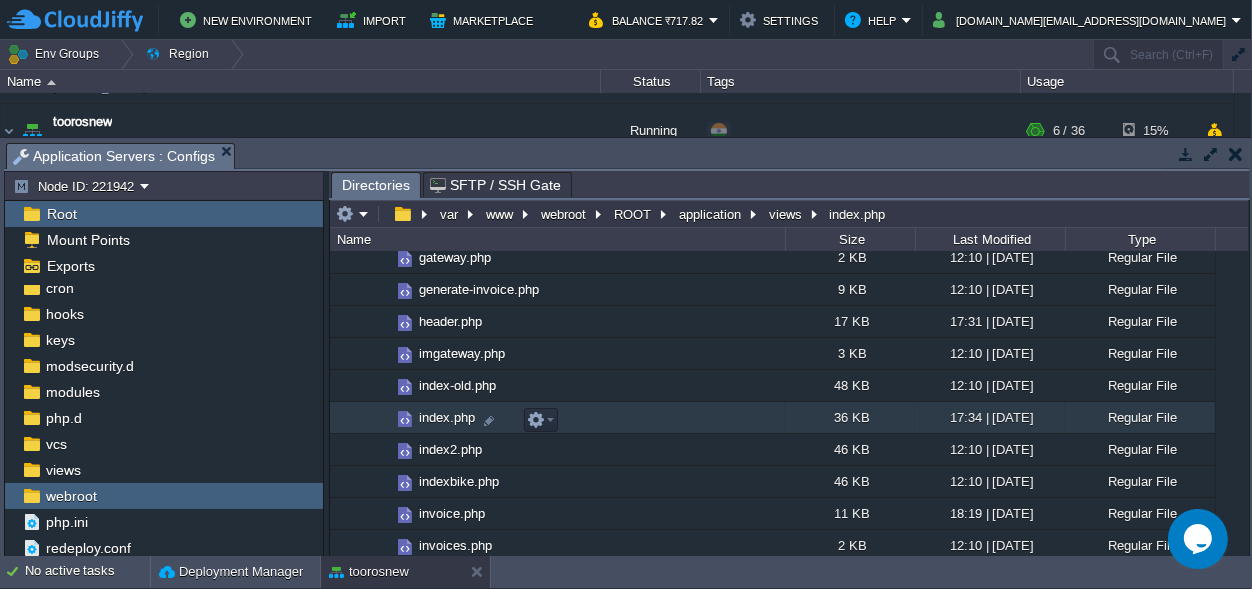 click on "index.php" at bounding box center [447, 417] 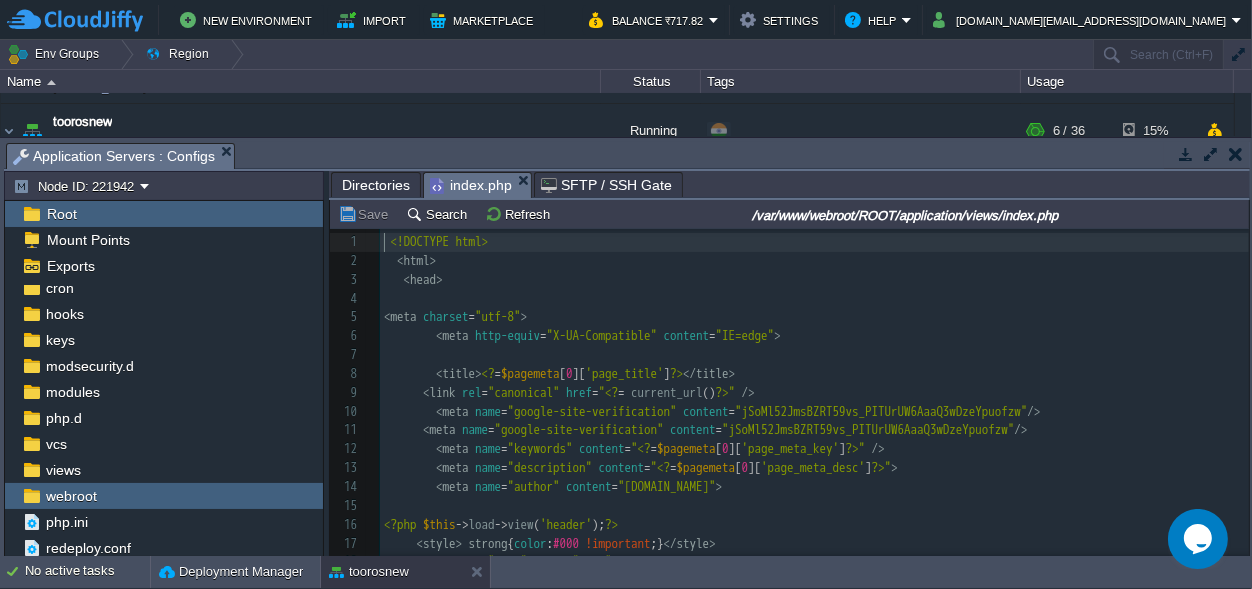 scroll, scrollTop: 7, scrollLeft: 0, axis: vertical 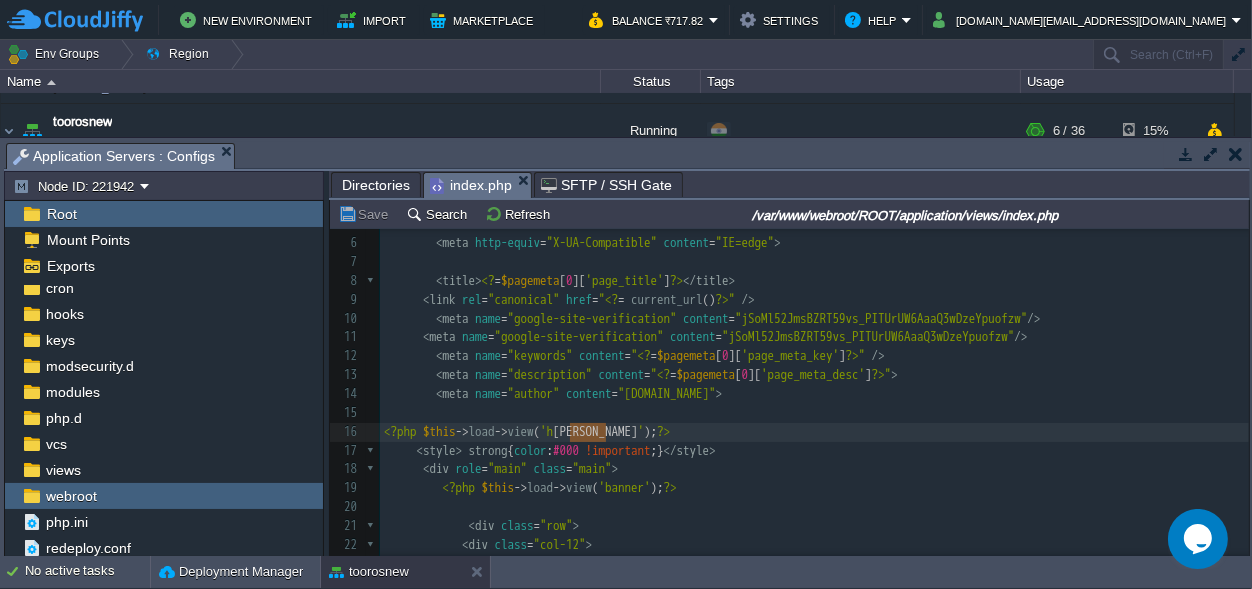 type on "header" 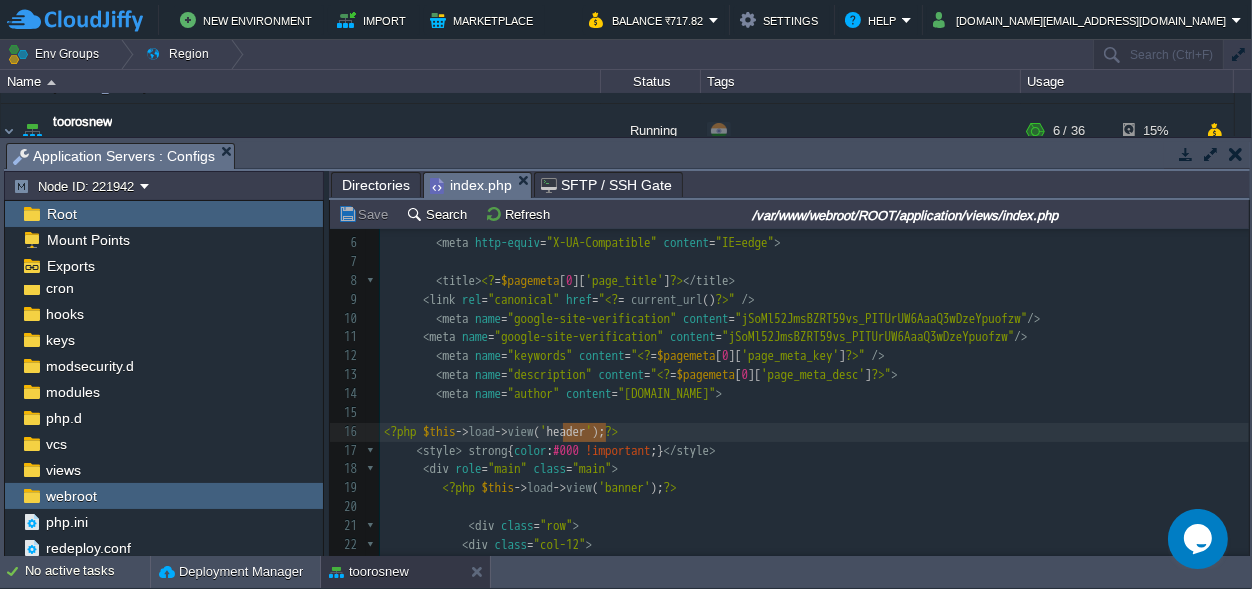 drag, startPoint x: 606, startPoint y: 434, endPoint x: 562, endPoint y: 433, distance: 44.011364 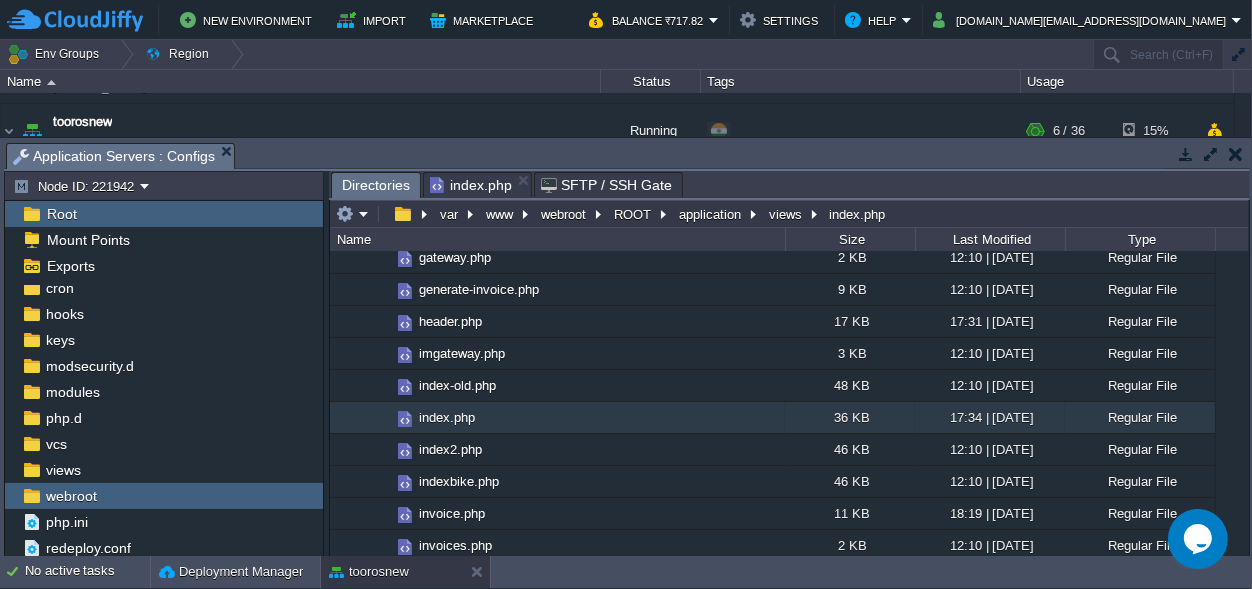 click on "Directories" at bounding box center (376, 185) 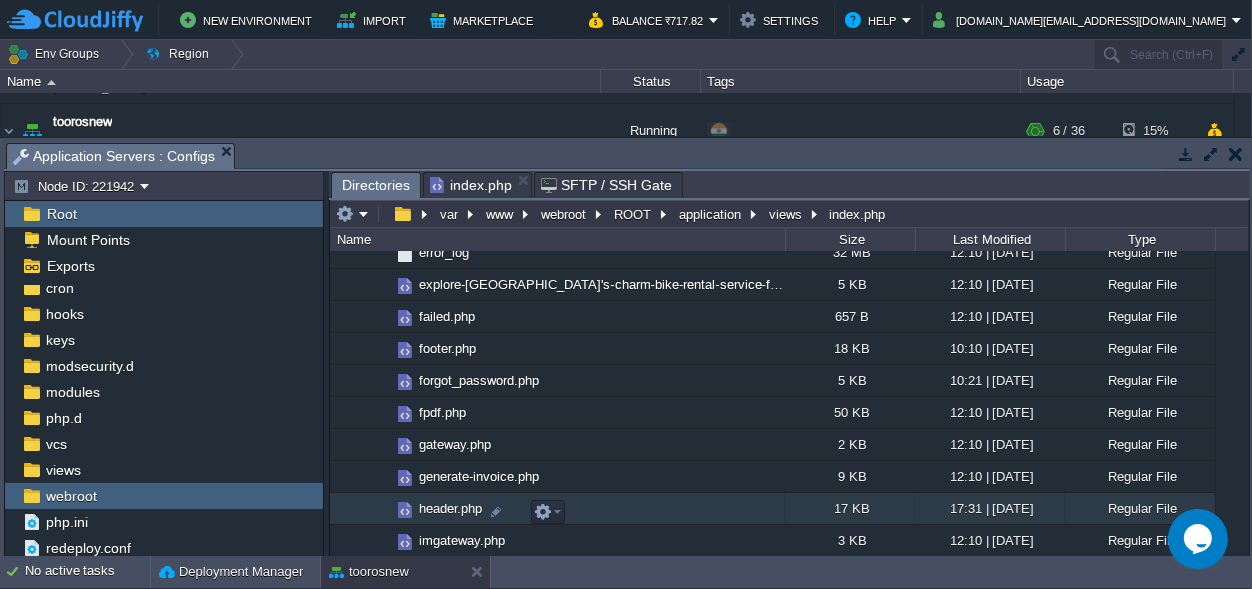 click on "header.php" at bounding box center (450, 508) 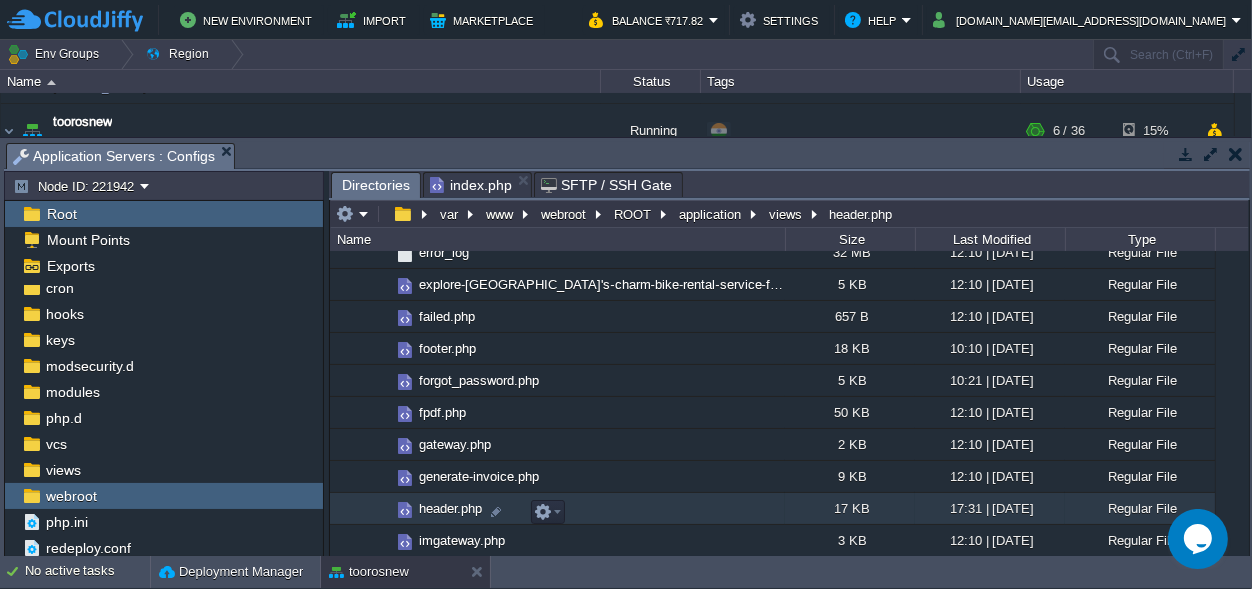 click on "header.php" at bounding box center [450, 508] 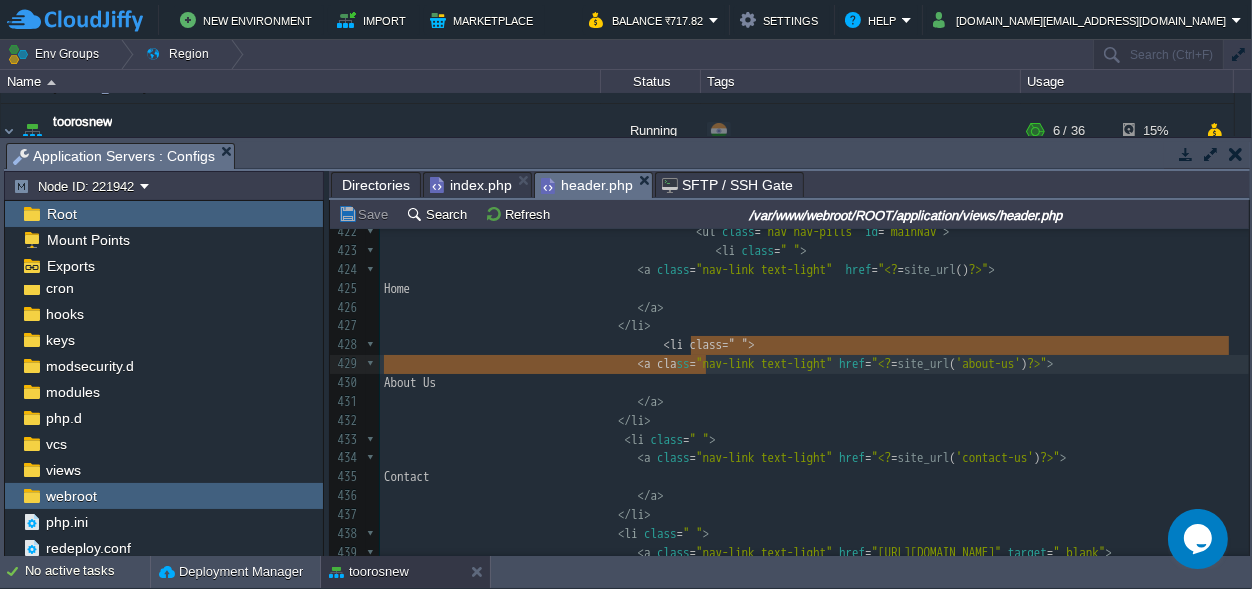 type on "<li class = " ">
<a class="nav-link text-light" href = "<?=site_url('about-us')?>">
About Us
</a>
</li>" 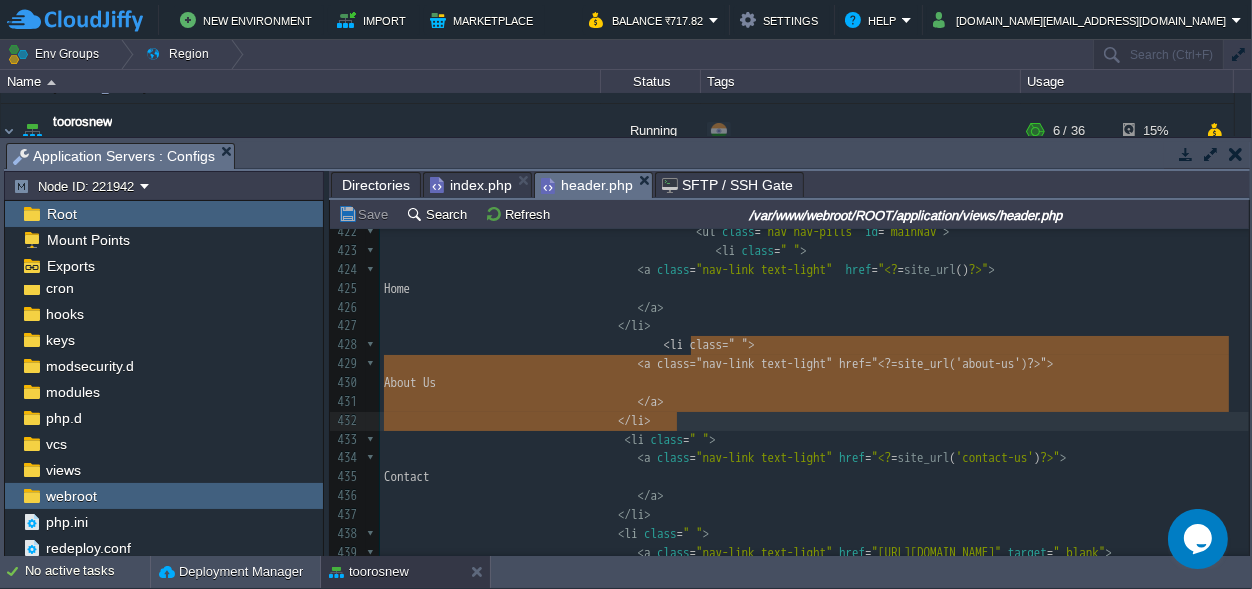 drag, startPoint x: 688, startPoint y: 338, endPoint x: 706, endPoint y: 417, distance: 81.02469 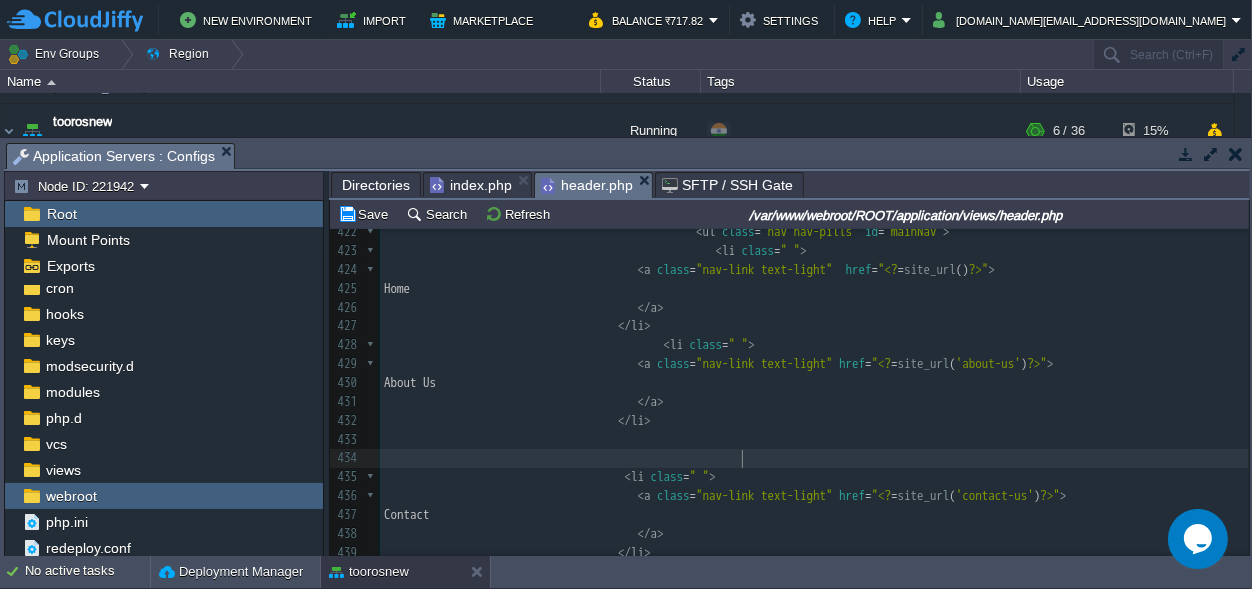 paste on "s" 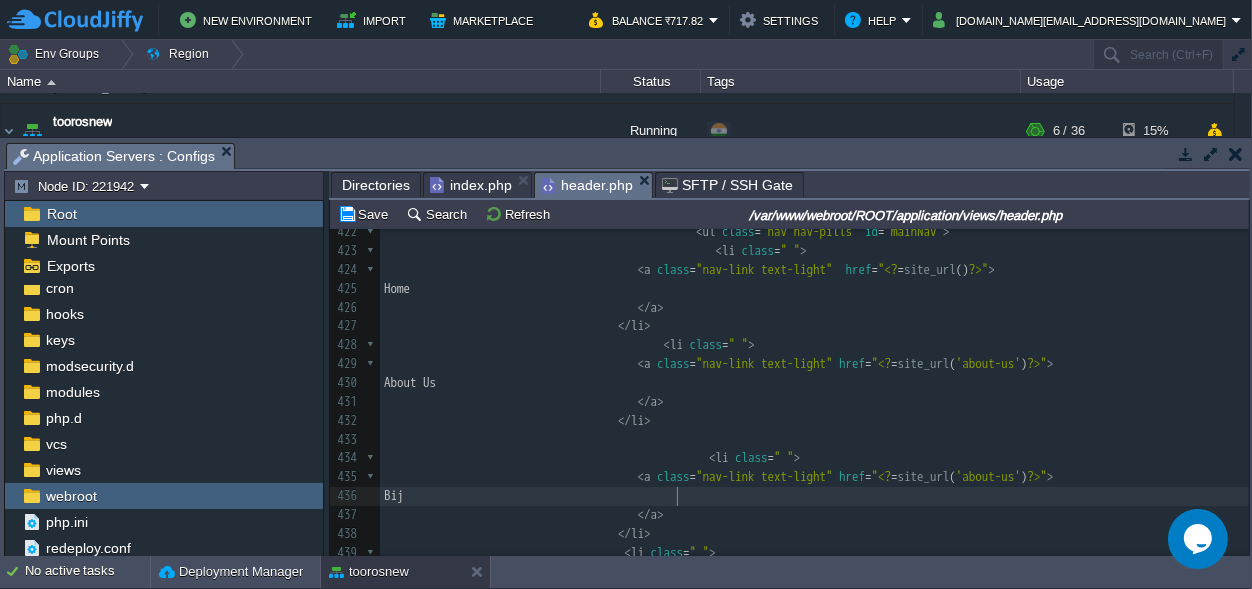 type on "Bije" 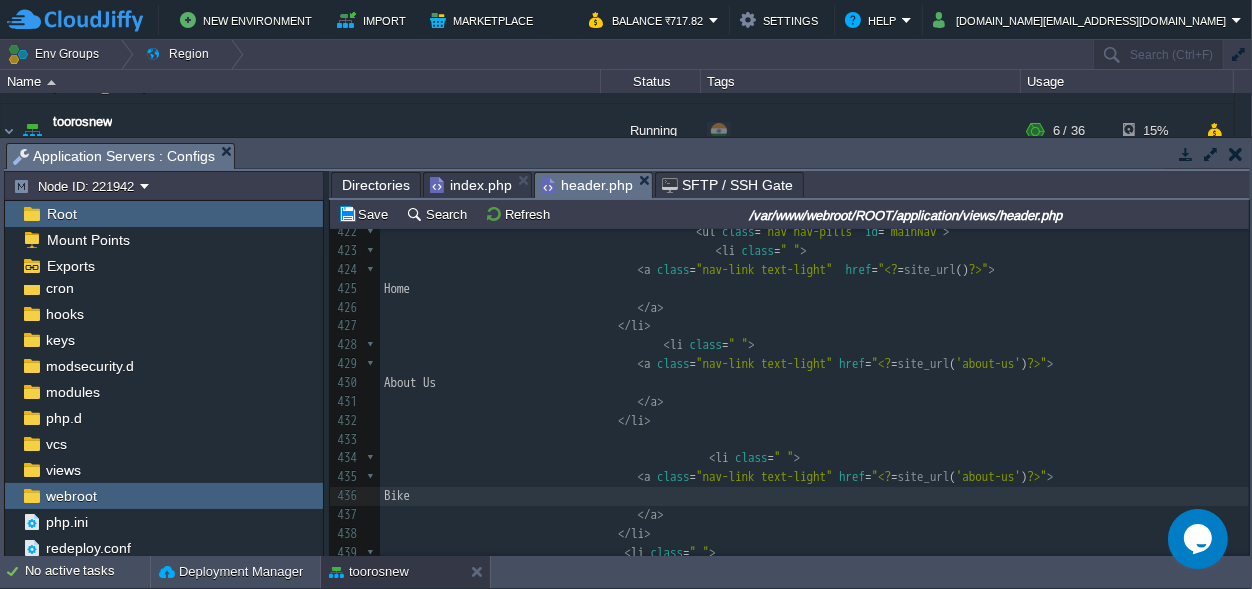 type on "ke" 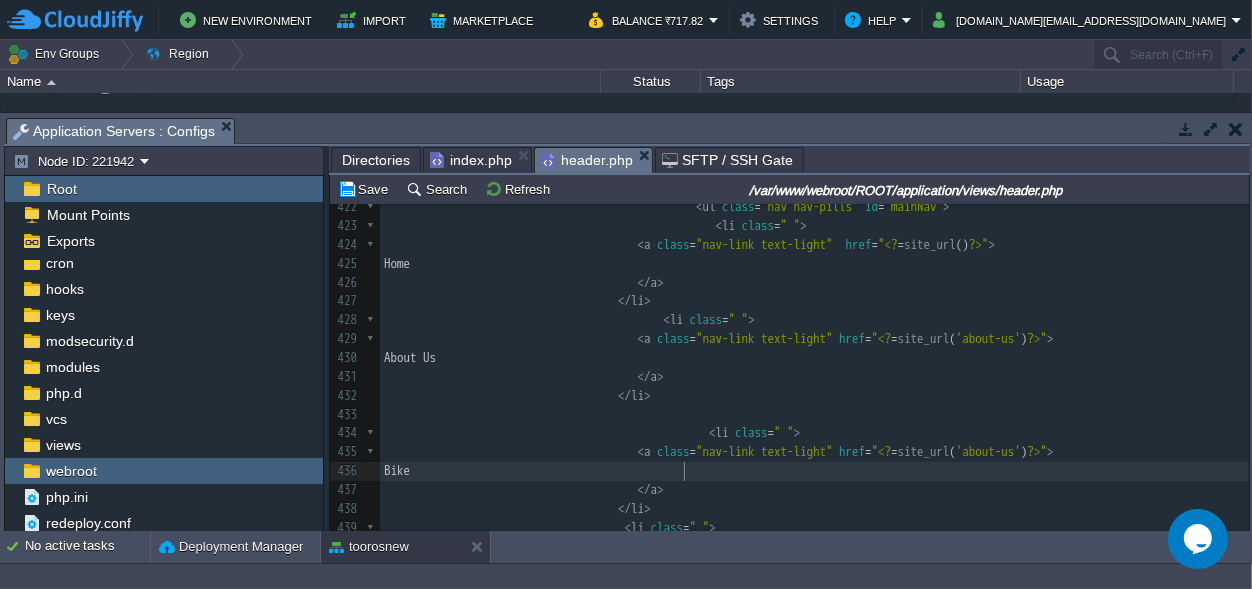scroll, scrollTop: 0, scrollLeft: 0, axis: both 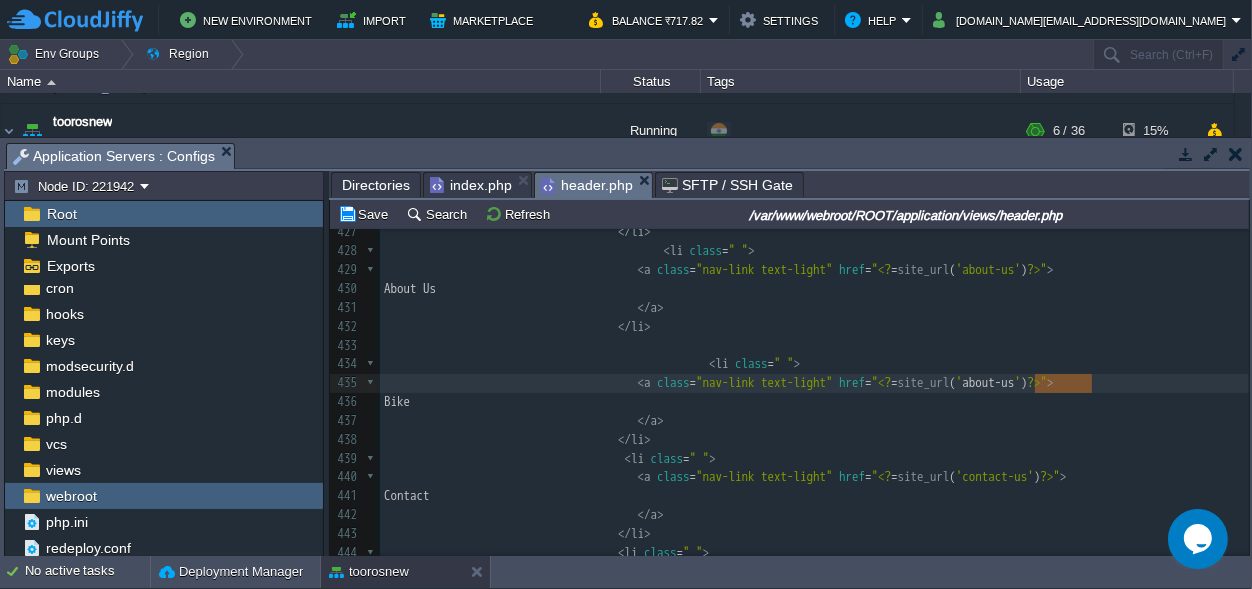 drag, startPoint x: 1090, startPoint y: 382, endPoint x: 1037, endPoint y: 383, distance: 53.009434 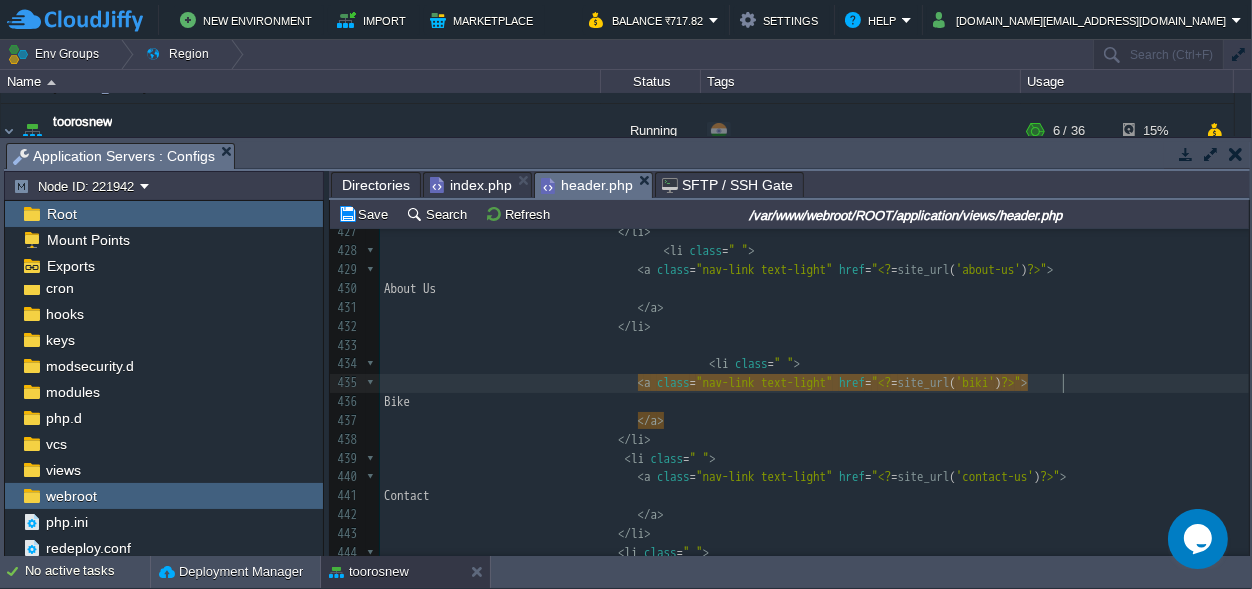 type on "bikie" 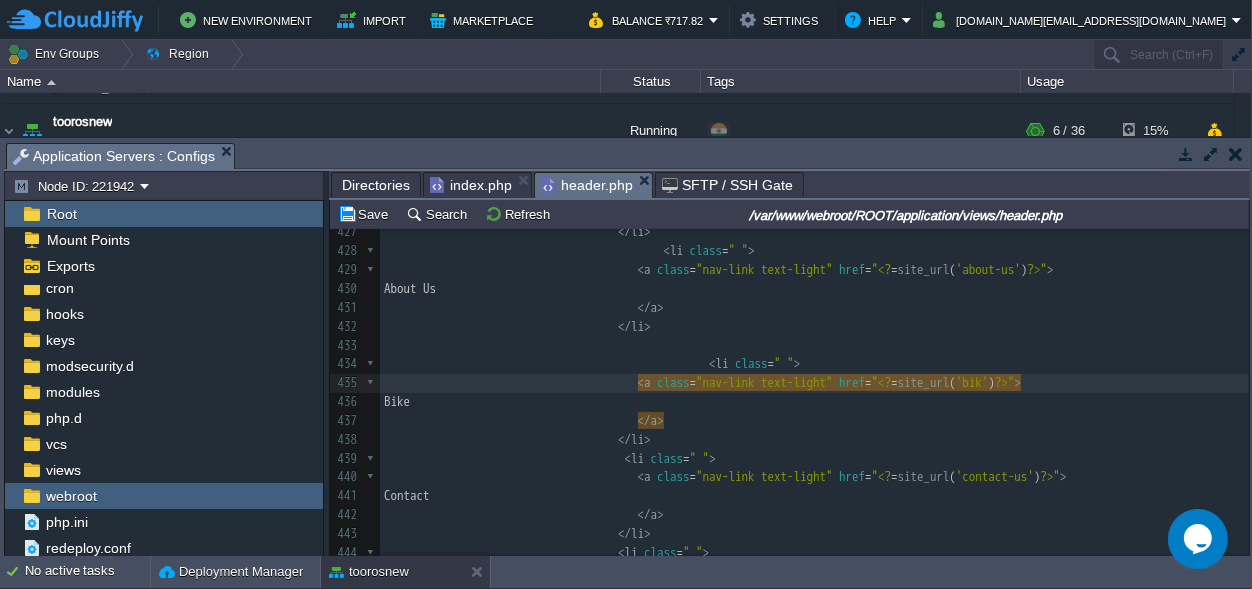 scroll, scrollTop: 0, scrollLeft: 7, axis: horizontal 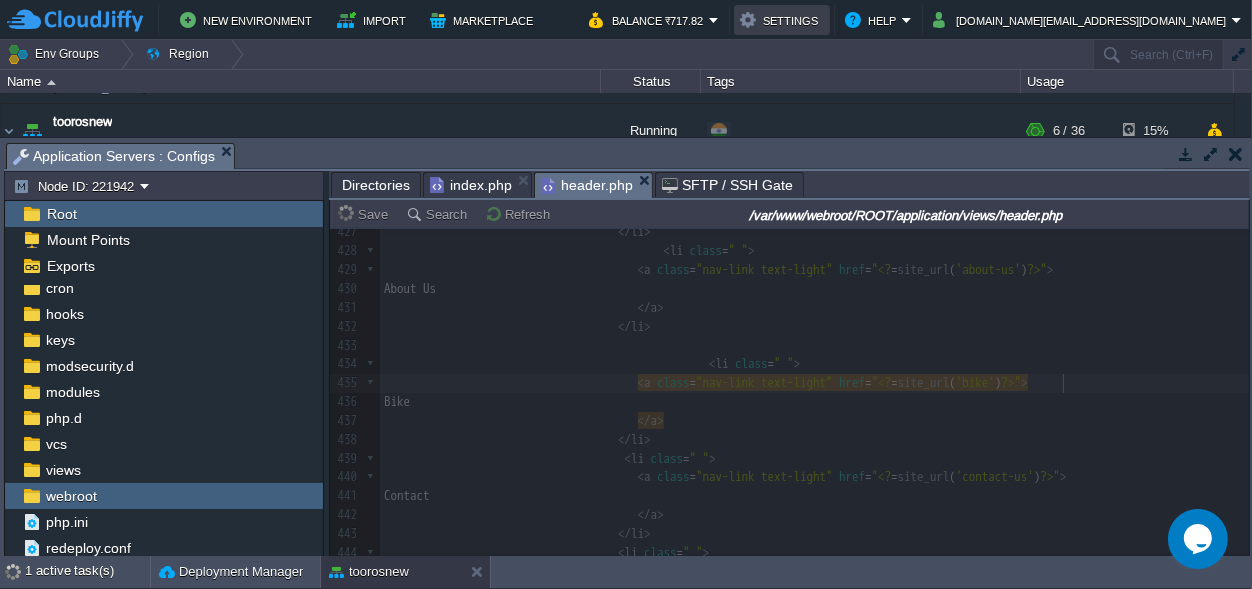 type on "e" 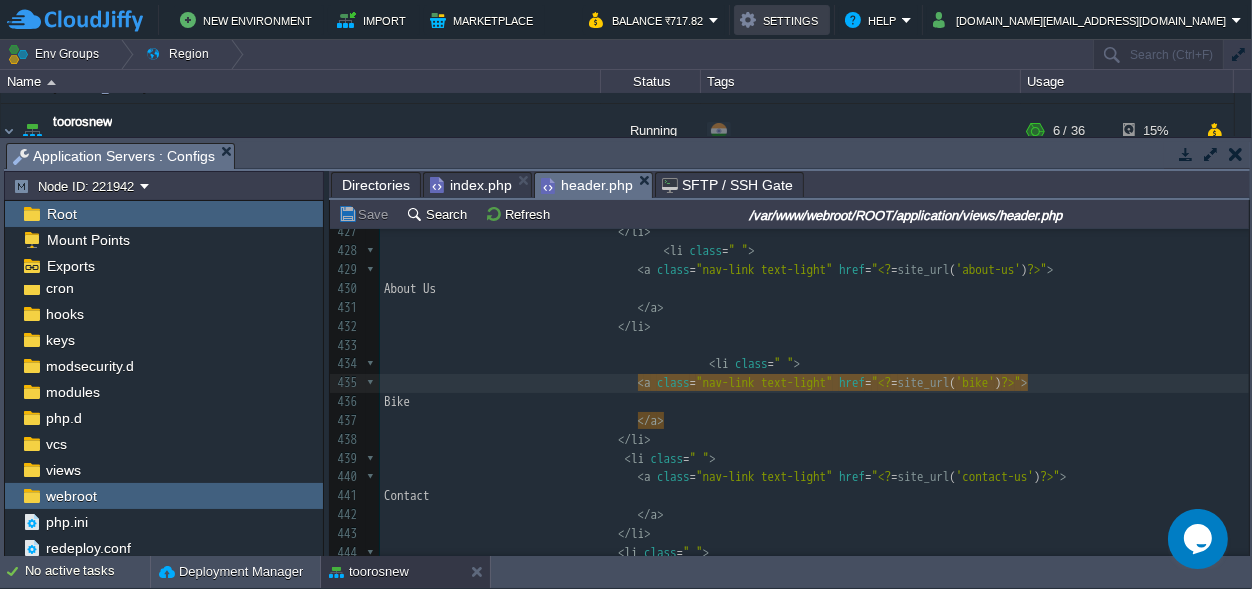 type 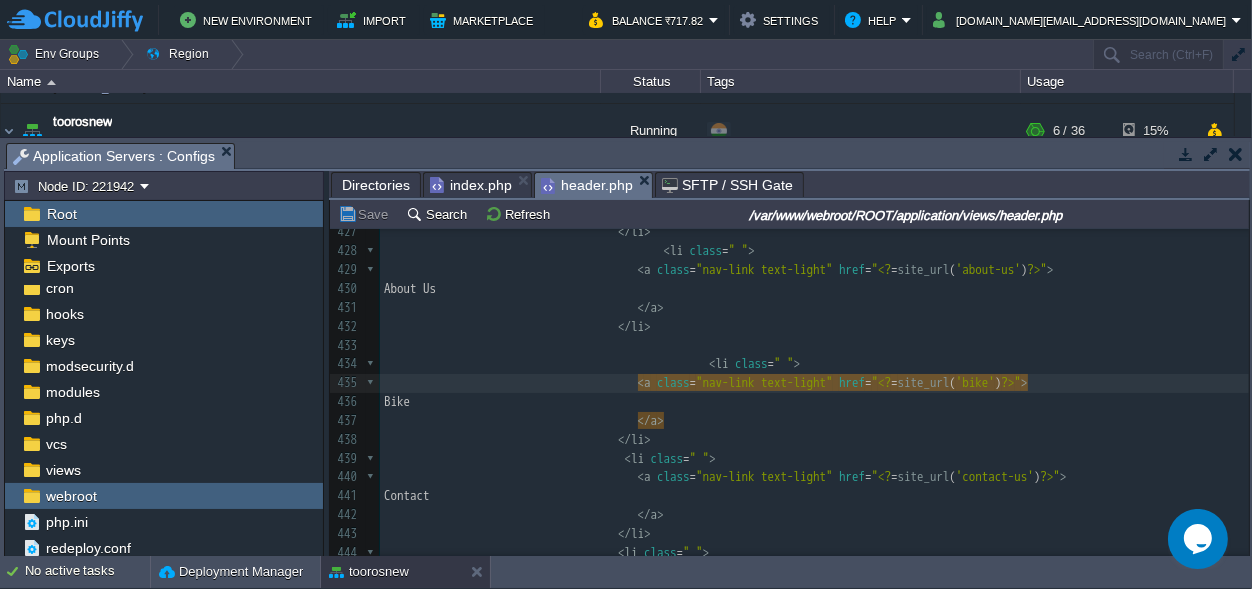 scroll, scrollTop: 8041, scrollLeft: 0, axis: vertical 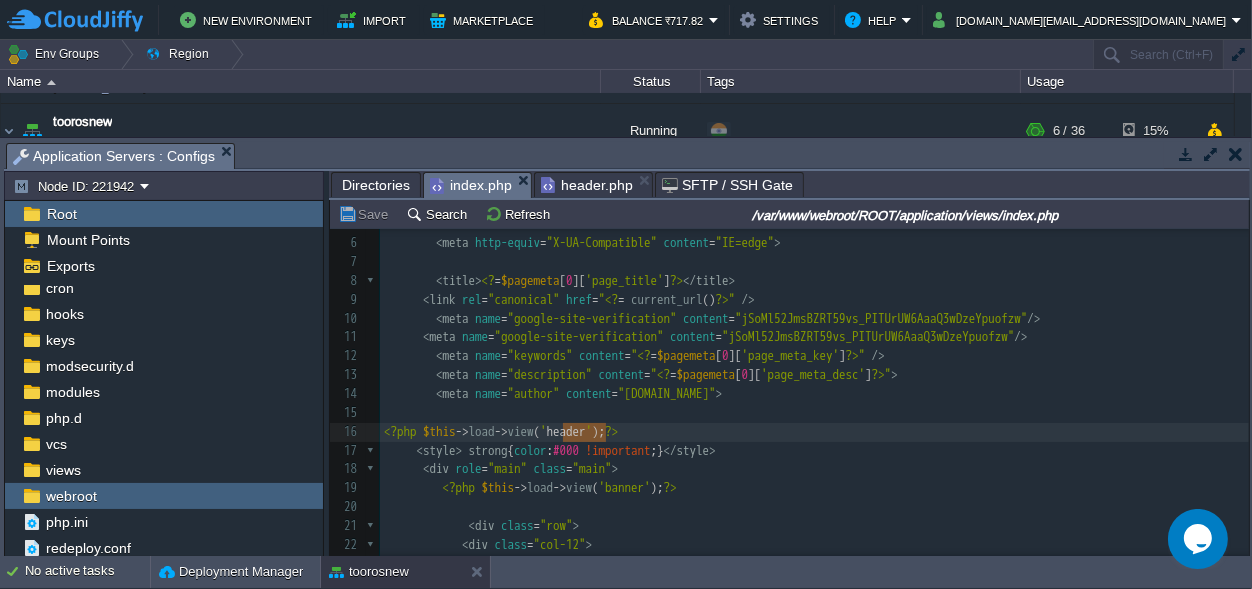 drag, startPoint x: 468, startPoint y: 184, endPoint x: 434, endPoint y: 187, distance: 34.132095 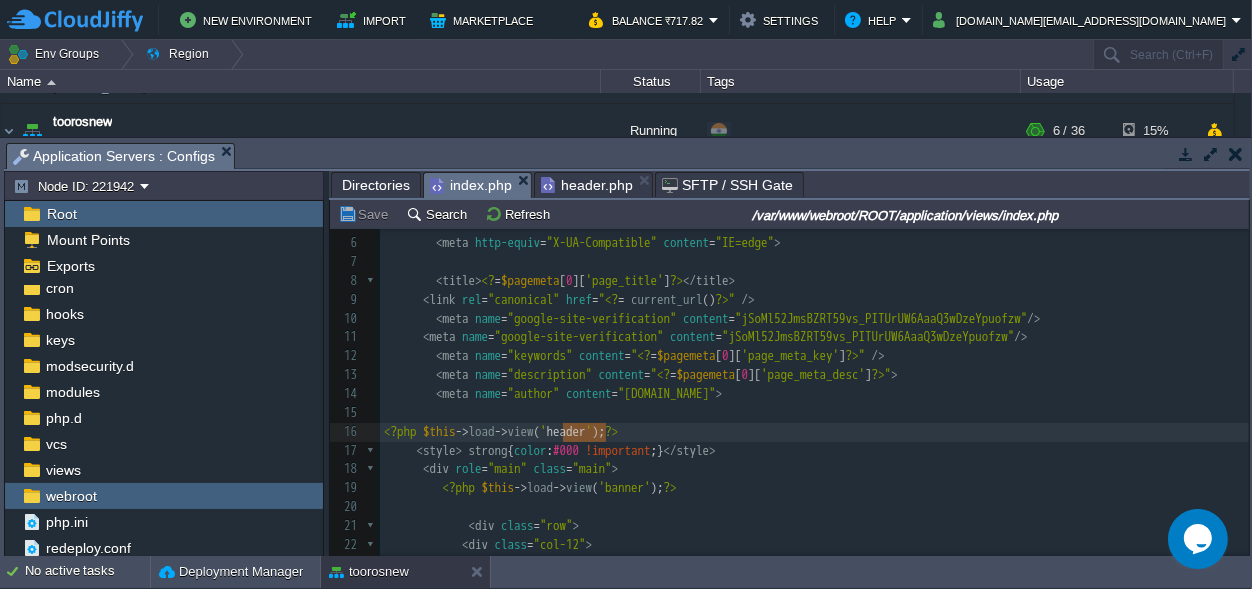 click on "index.php" at bounding box center (471, 185) 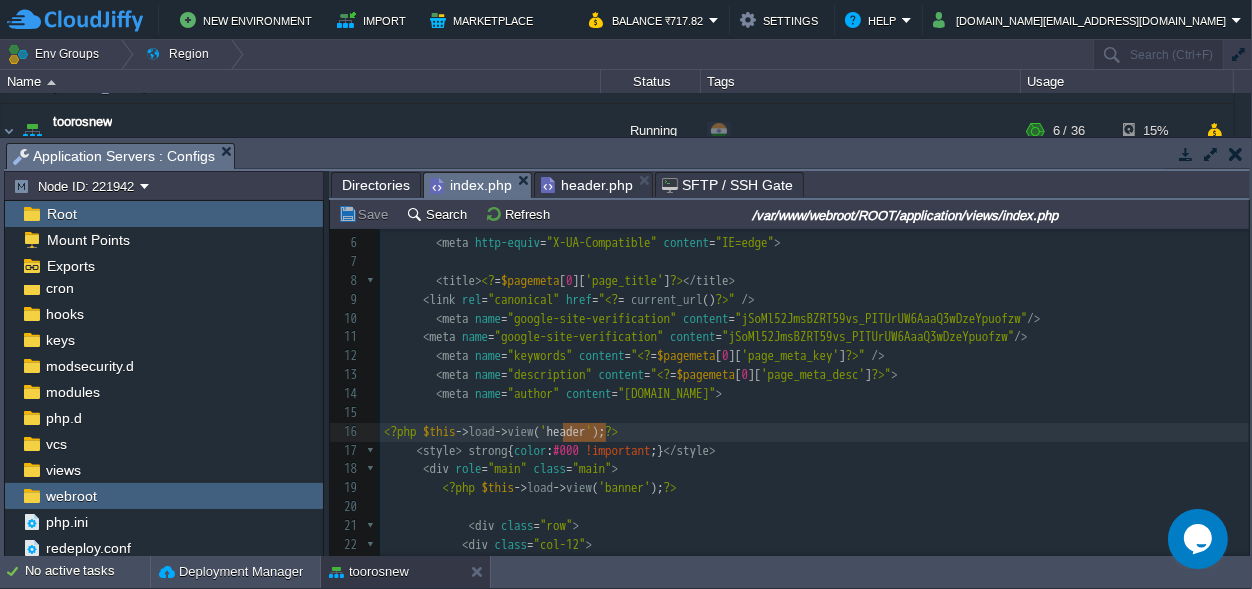 scroll, scrollTop: 93, scrollLeft: 0, axis: vertical 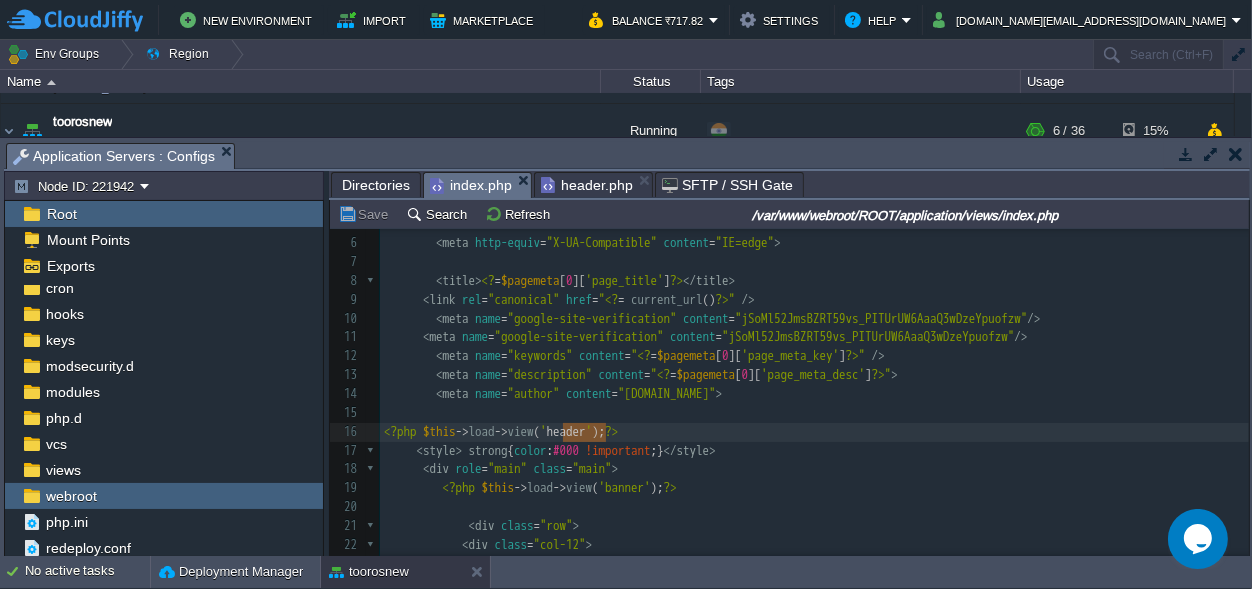 click on "Directories" at bounding box center (376, 185) 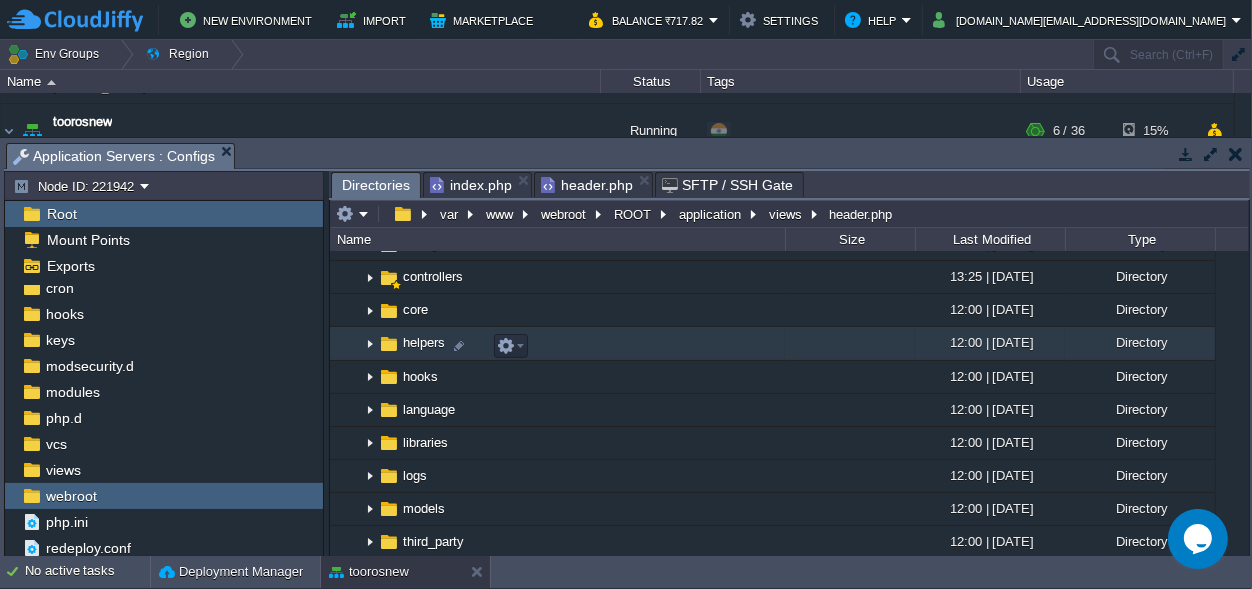 scroll, scrollTop: 93, scrollLeft: 0, axis: vertical 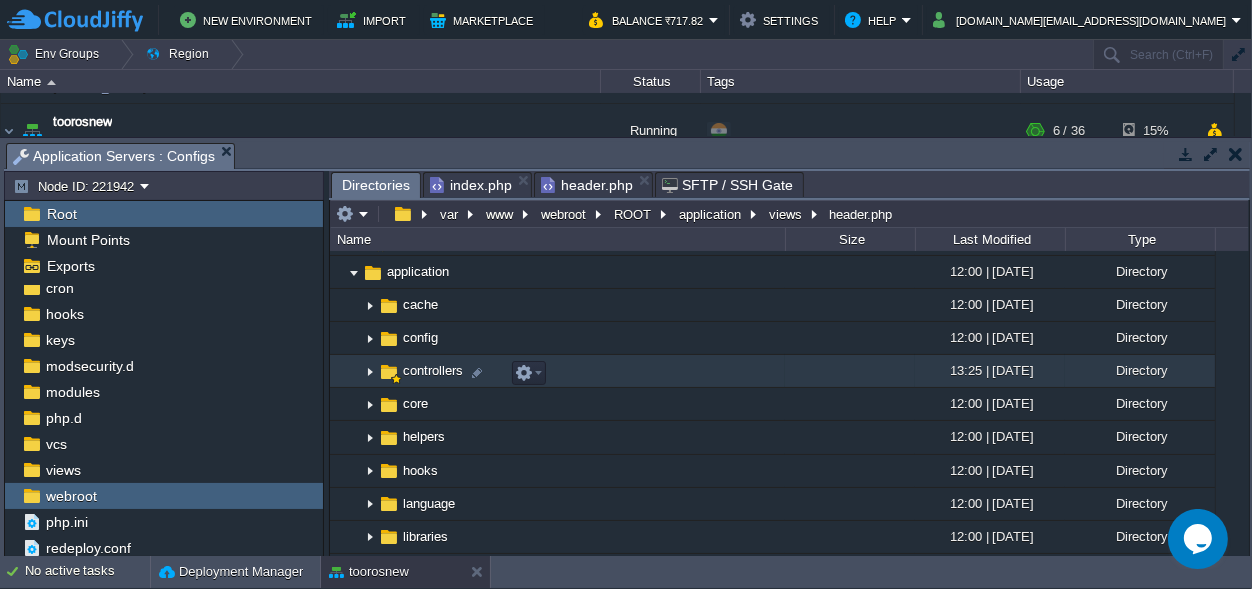 click at bounding box center (370, 371) 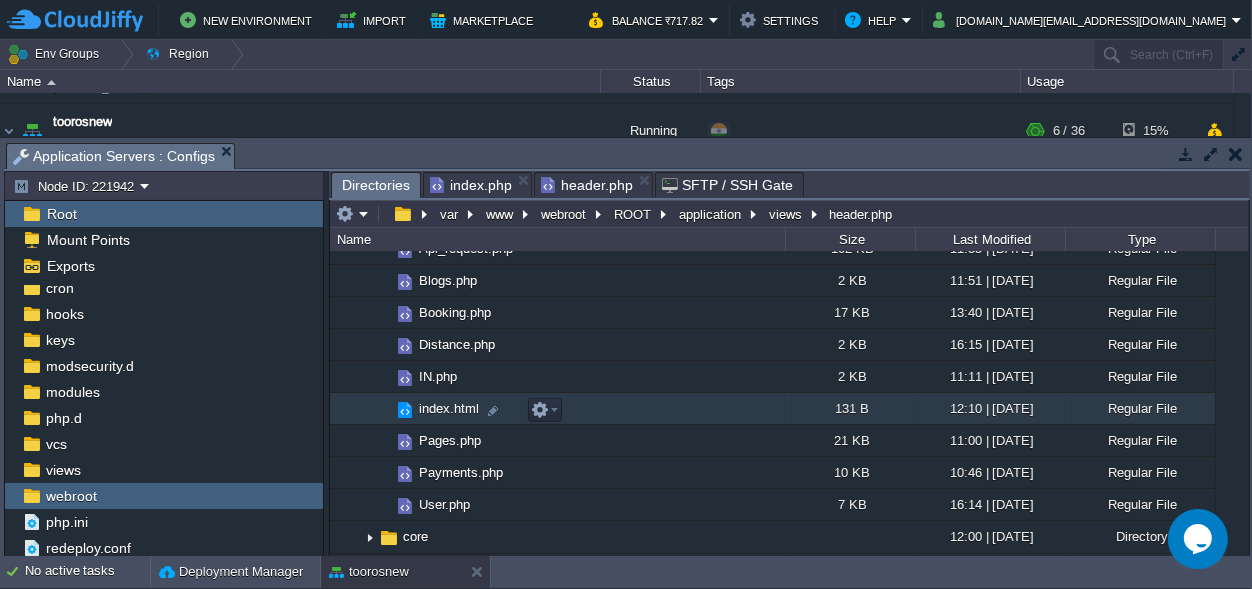 scroll, scrollTop: 0, scrollLeft: 0, axis: both 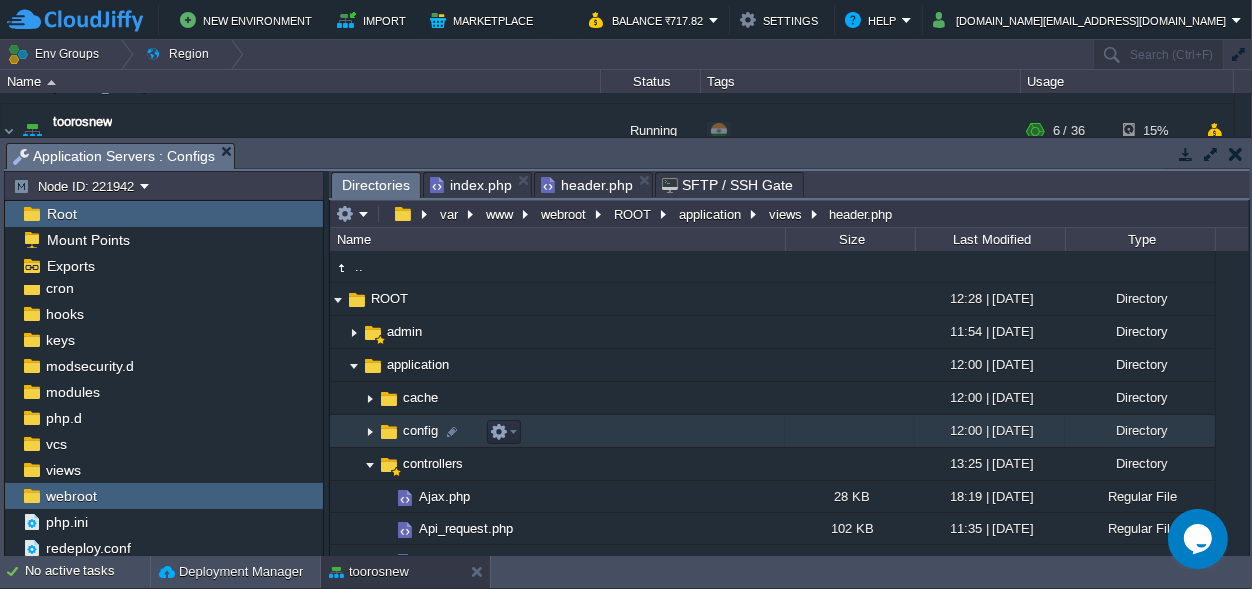 click on "config" at bounding box center (420, 430) 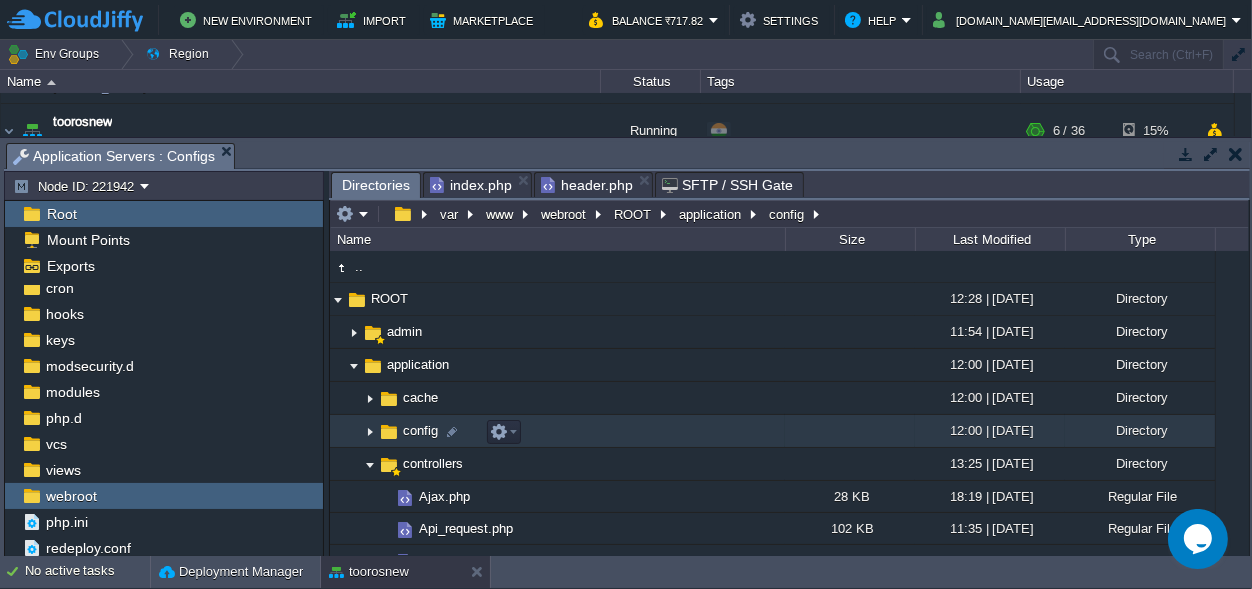 click at bounding box center [370, 431] 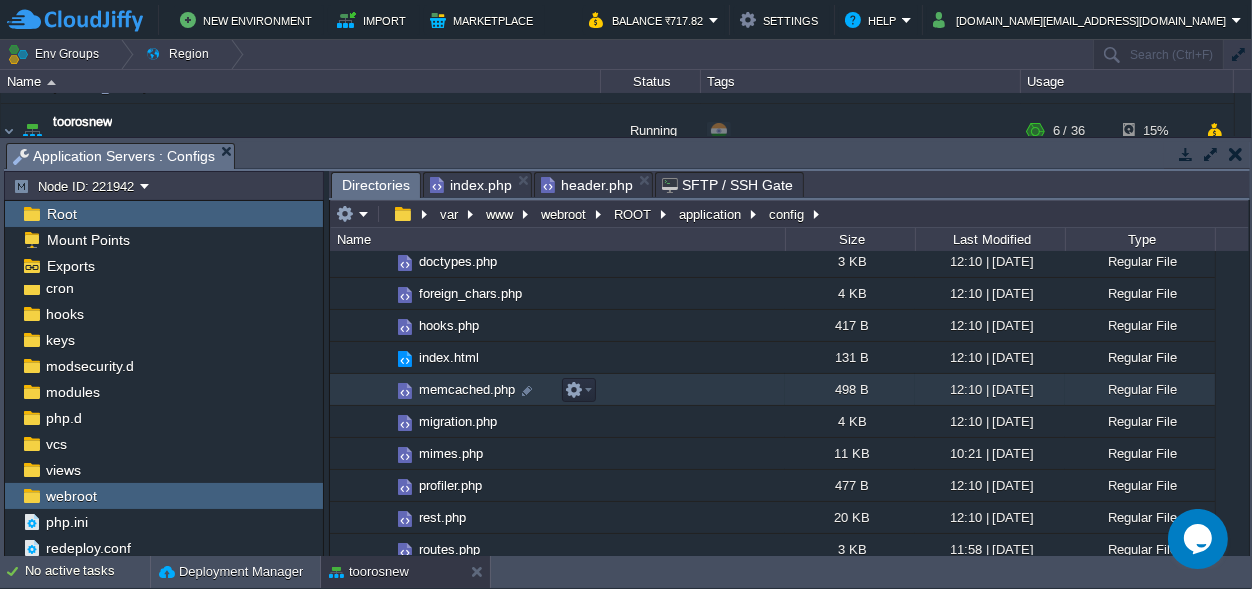 scroll, scrollTop: 561, scrollLeft: 0, axis: vertical 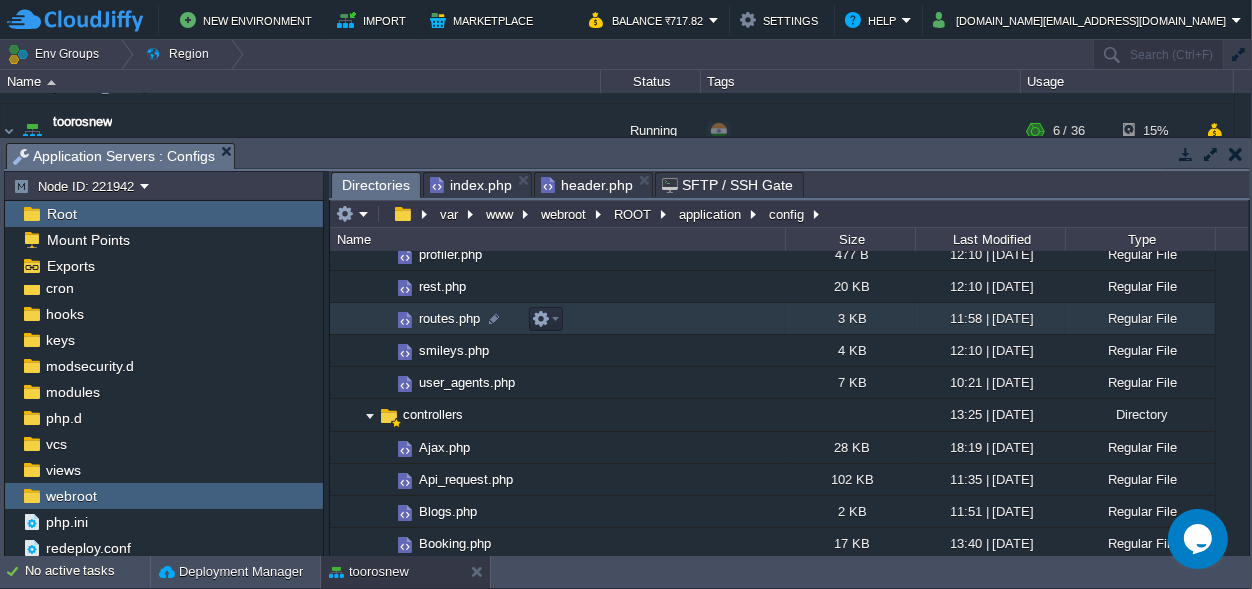 click on "routes.php" at bounding box center [449, 318] 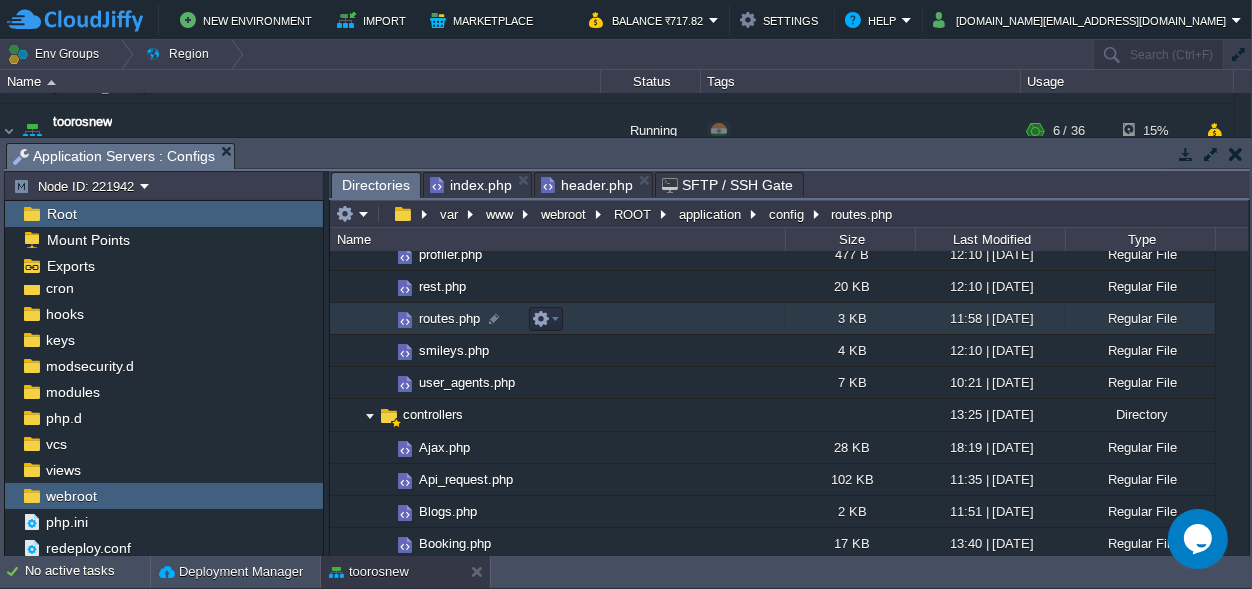 click on "routes.php" at bounding box center [449, 318] 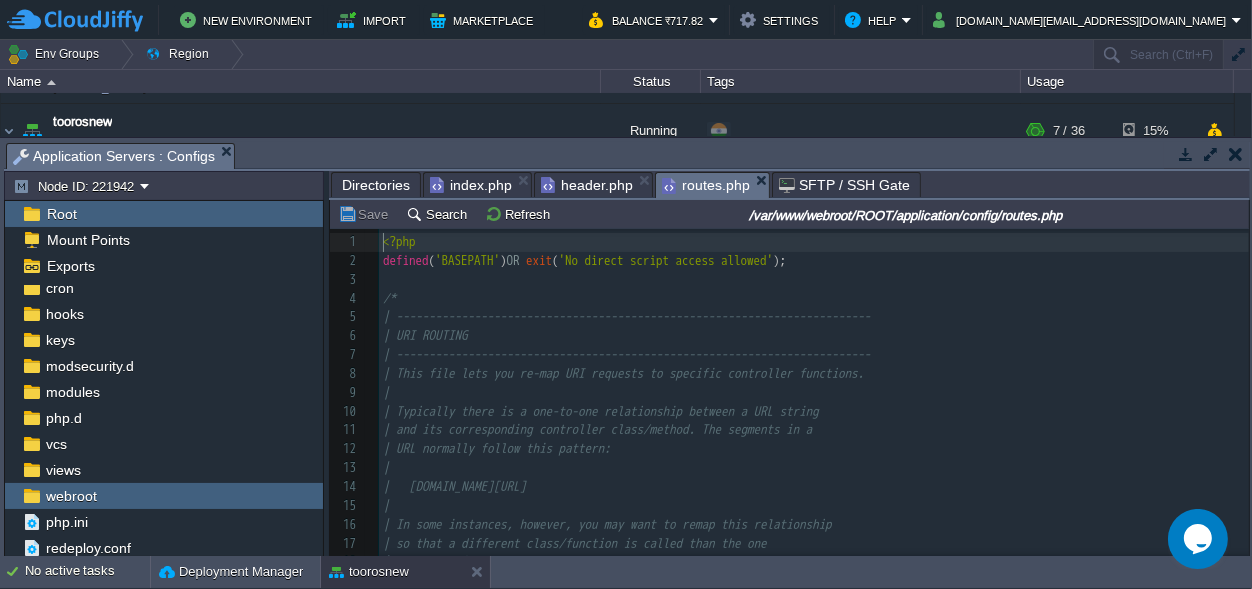 scroll, scrollTop: 7, scrollLeft: 0, axis: vertical 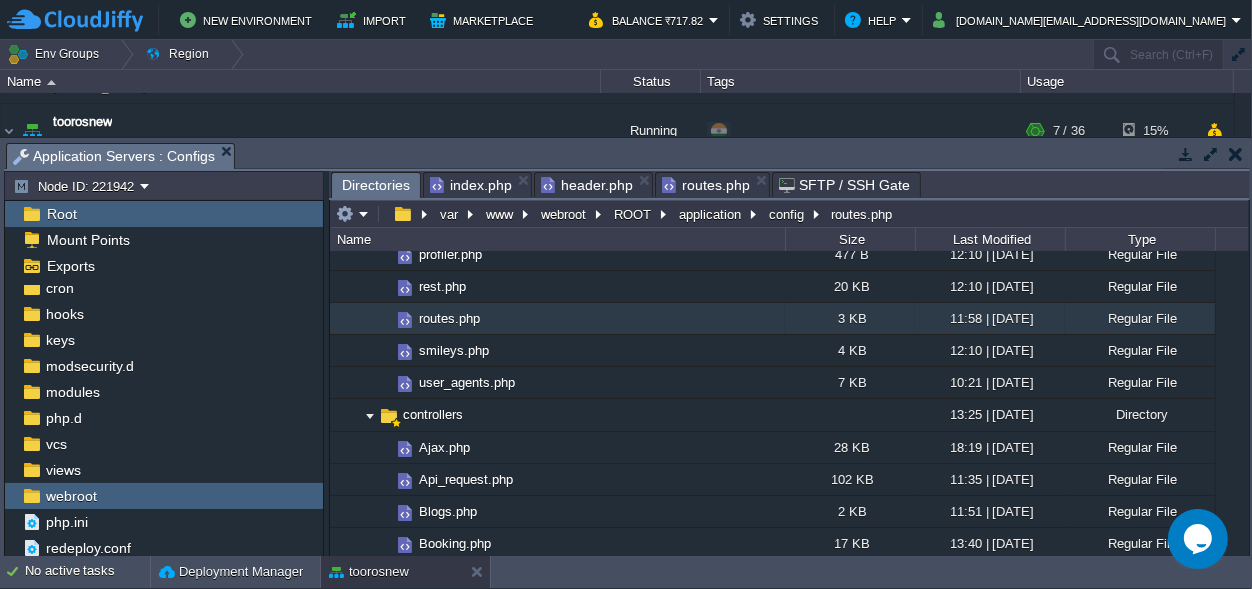 click on "Directories" at bounding box center [376, 185] 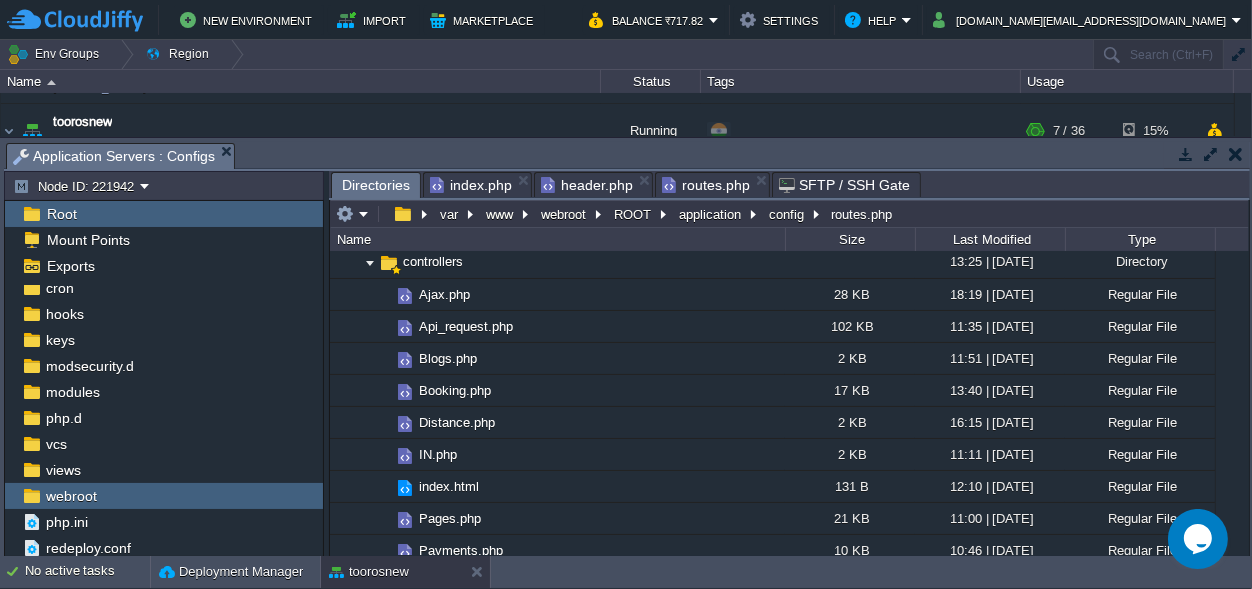 scroll, scrollTop: 841, scrollLeft: 0, axis: vertical 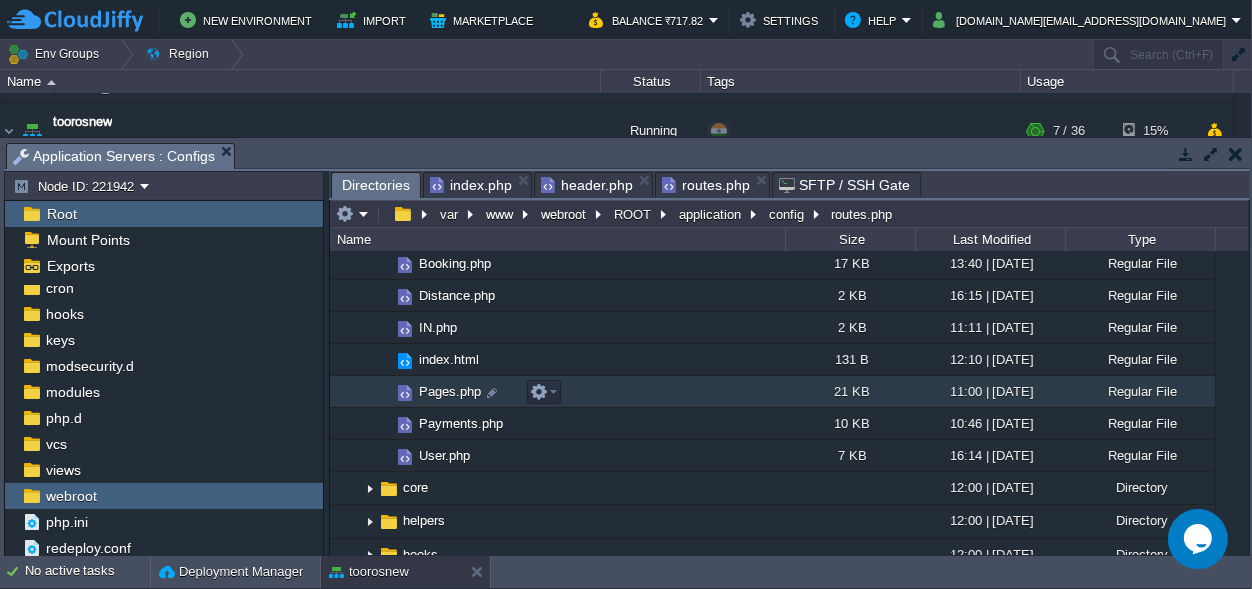 click on "Pages.php" at bounding box center (450, 391) 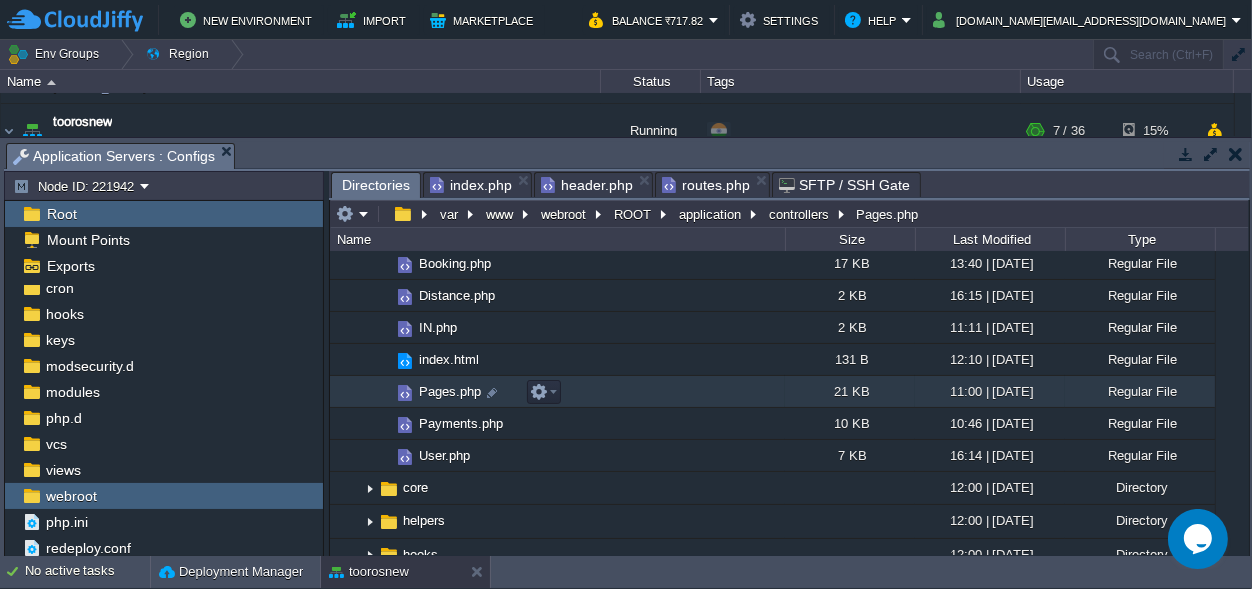 click on "Pages.php" at bounding box center (450, 391) 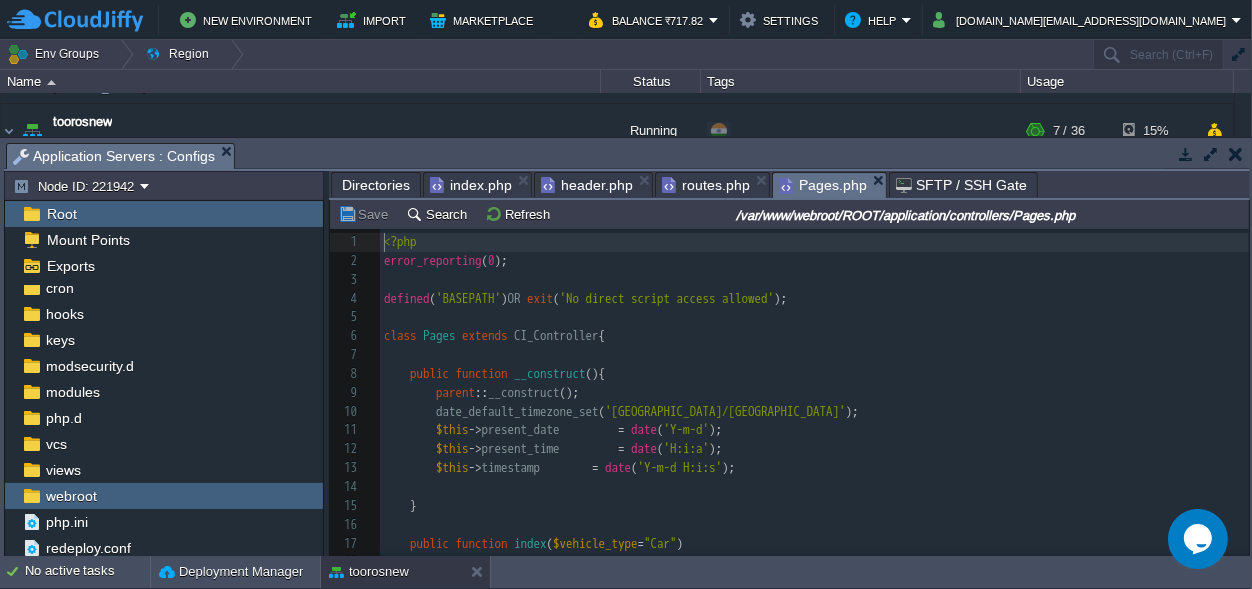 scroll, scrollTop: 7, scrollLeft: 0, axis: vertical 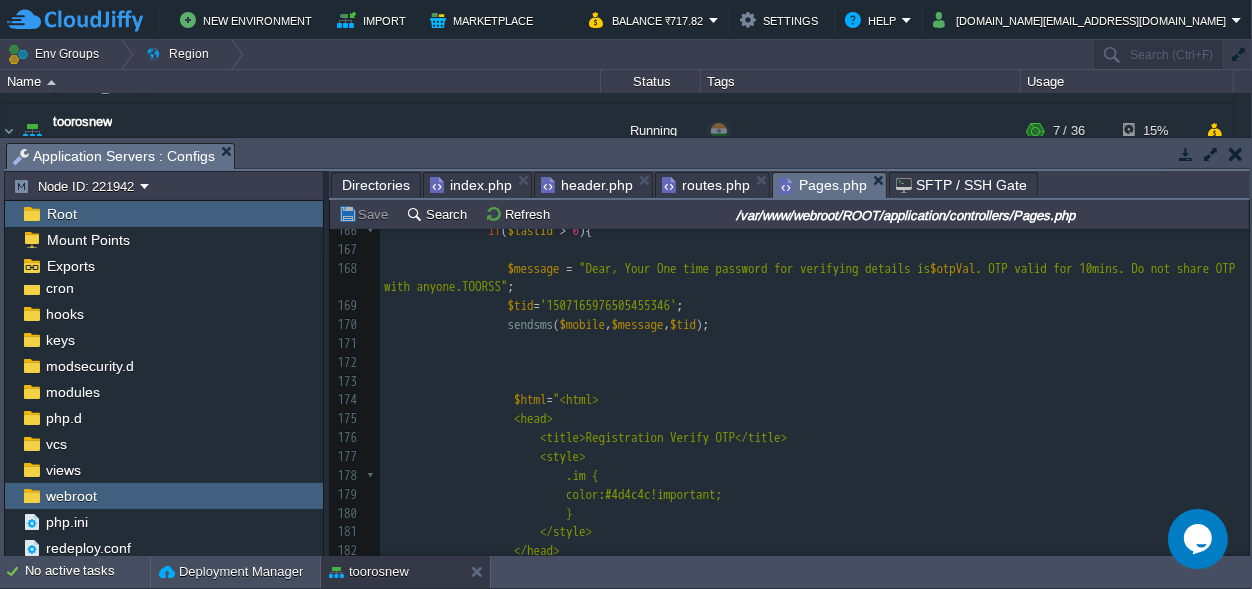 click at bounding box center (814, 382) 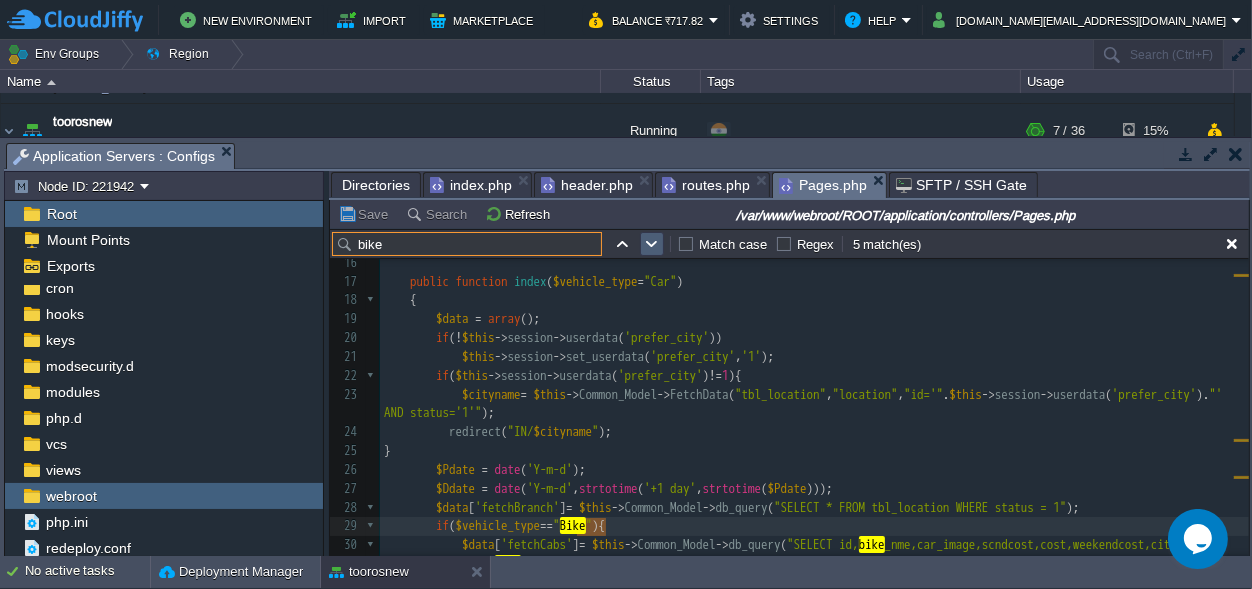 type on "bike" 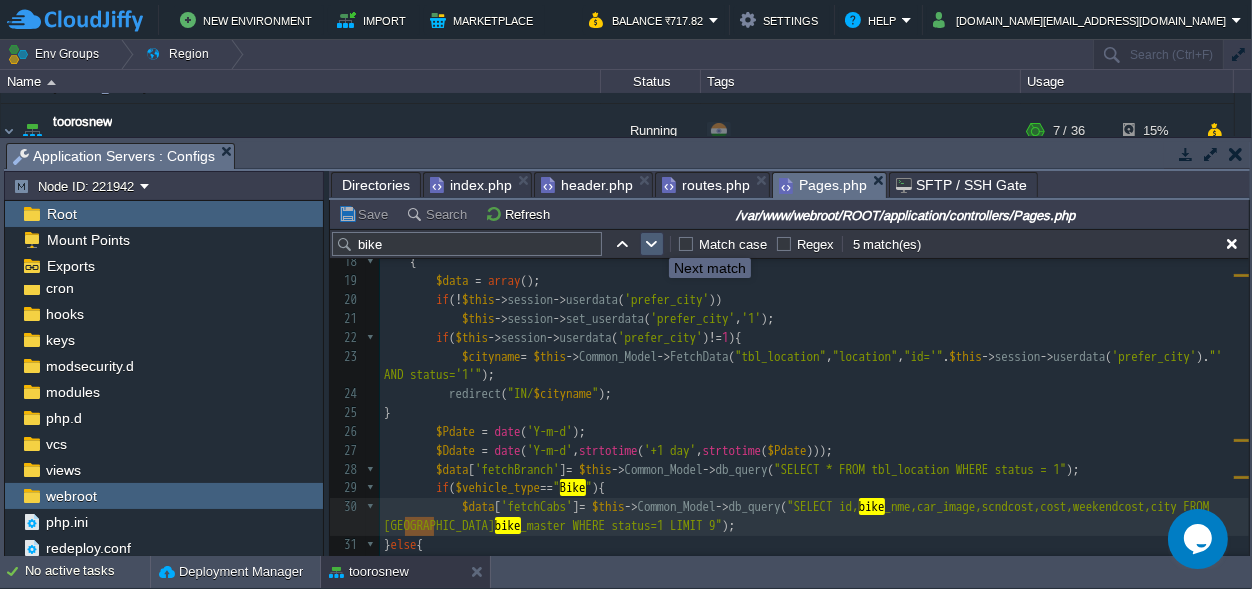 click at bounding box center (652, 244) 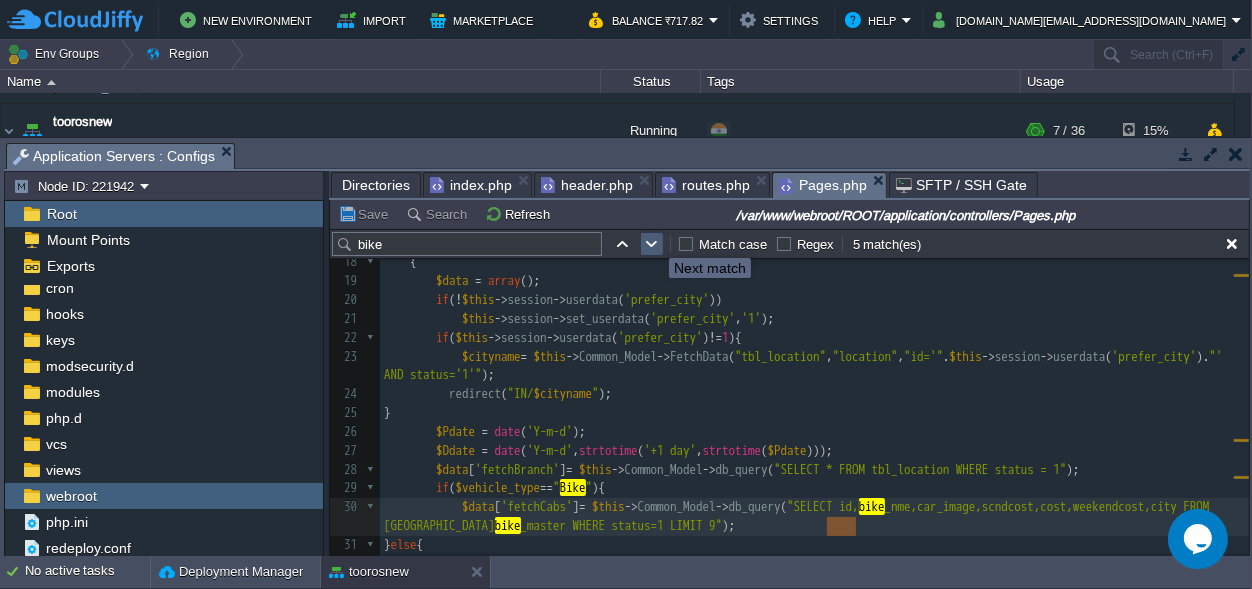 click at bounding box center (652, 244) 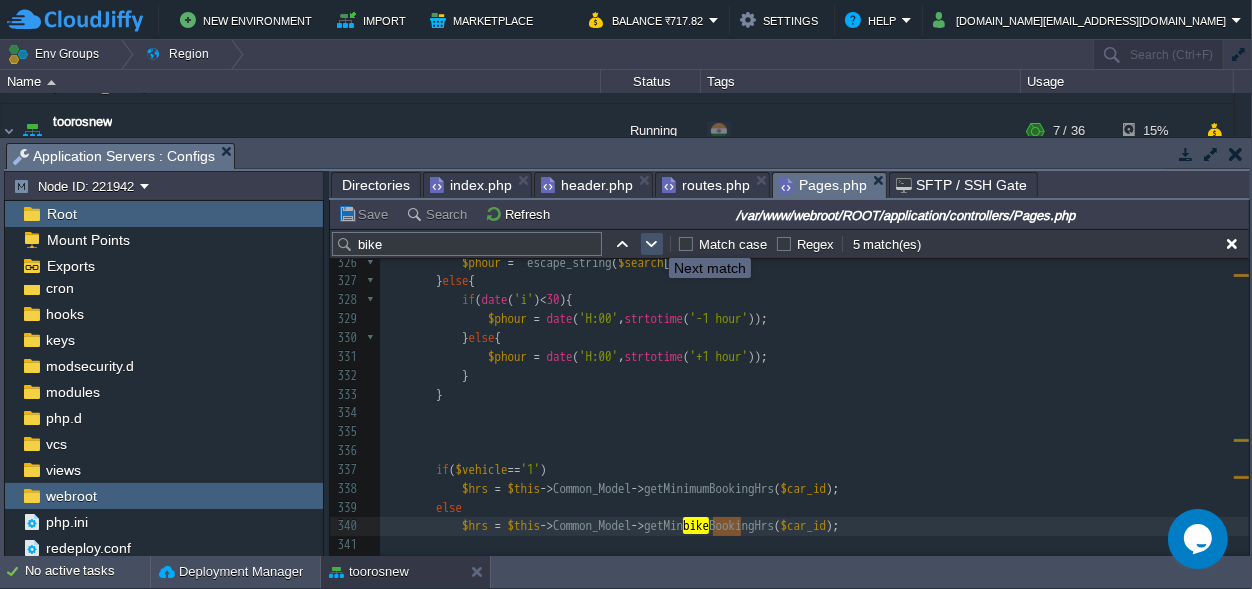 click at bounding box center [652, 244] 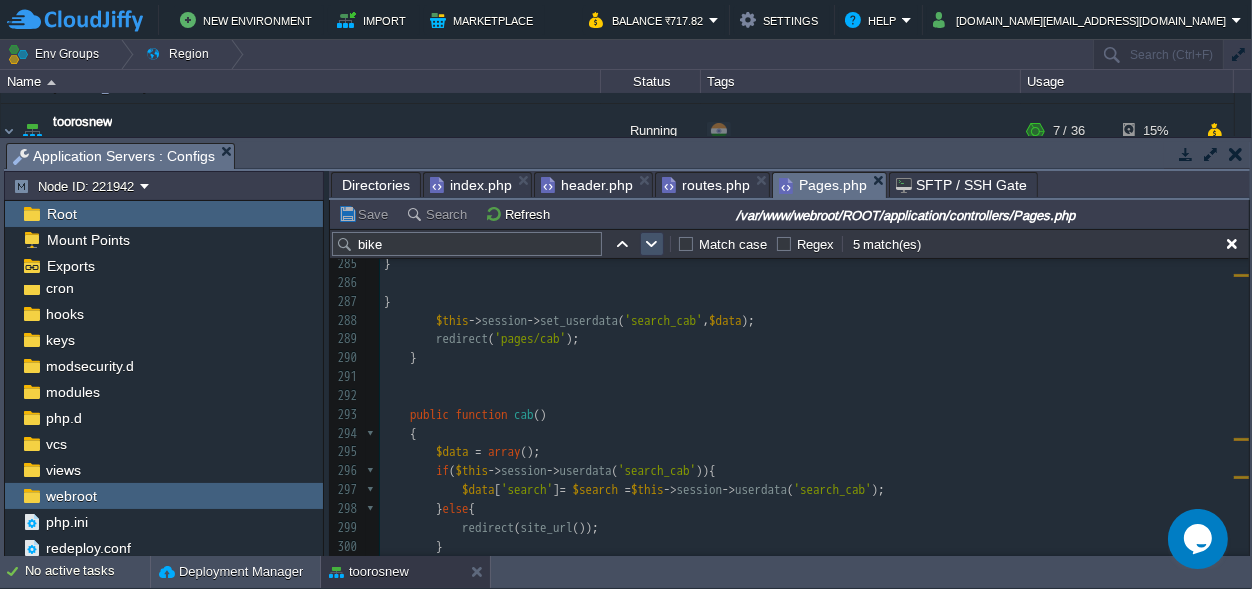 click at bounding box center (652, 244) 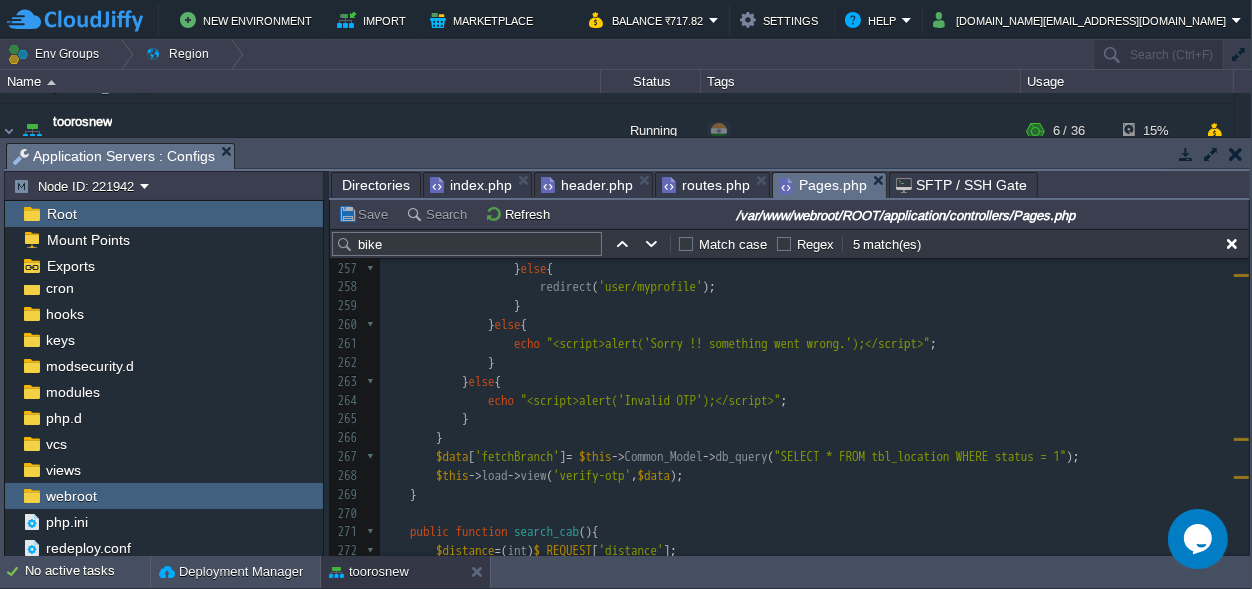 click on "Directories" at bounding box center [376, 185] 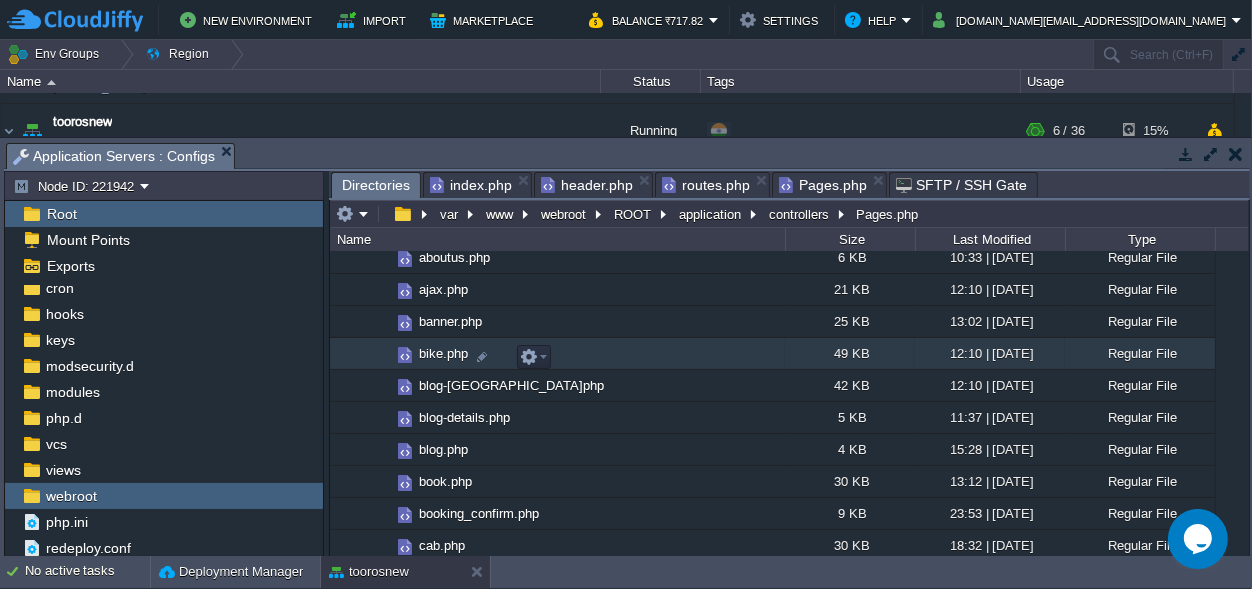 click on "bike.php" at bounding box center [443, 353] 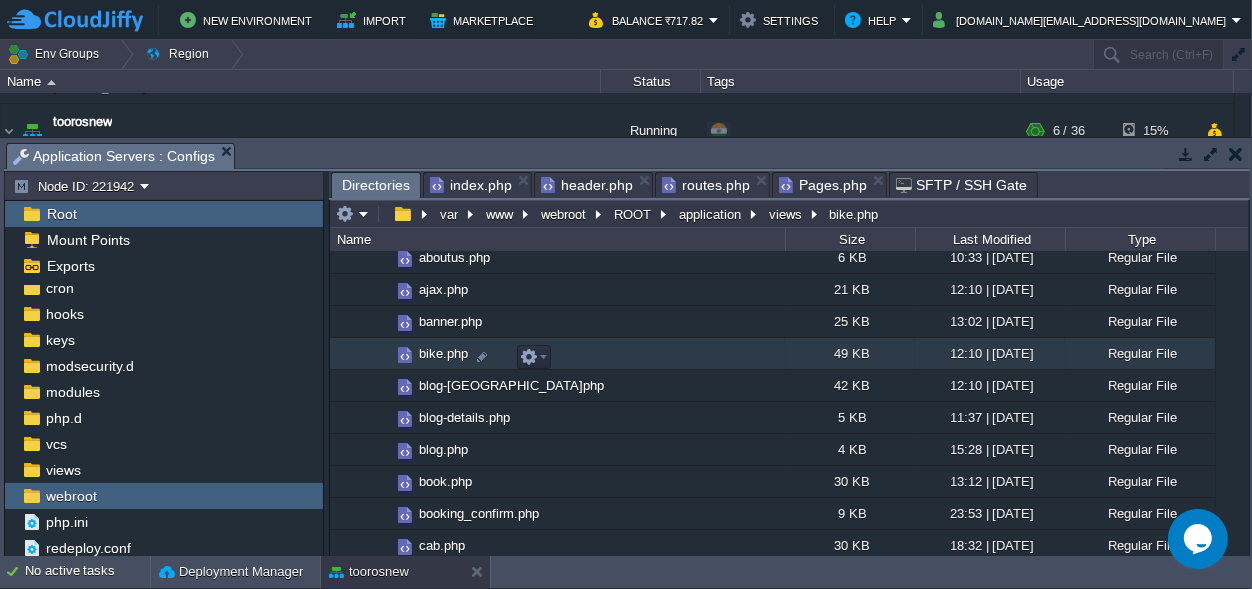 click on "bike.php" at bounding box center (443, 353) 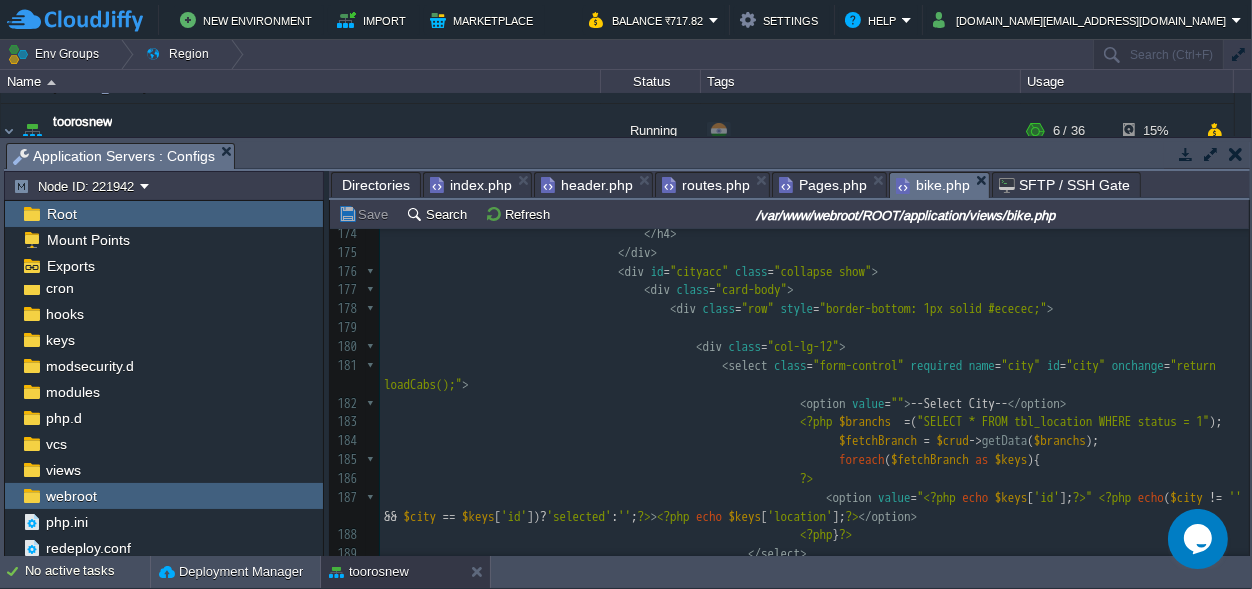 click at bounding box center [592, 421] 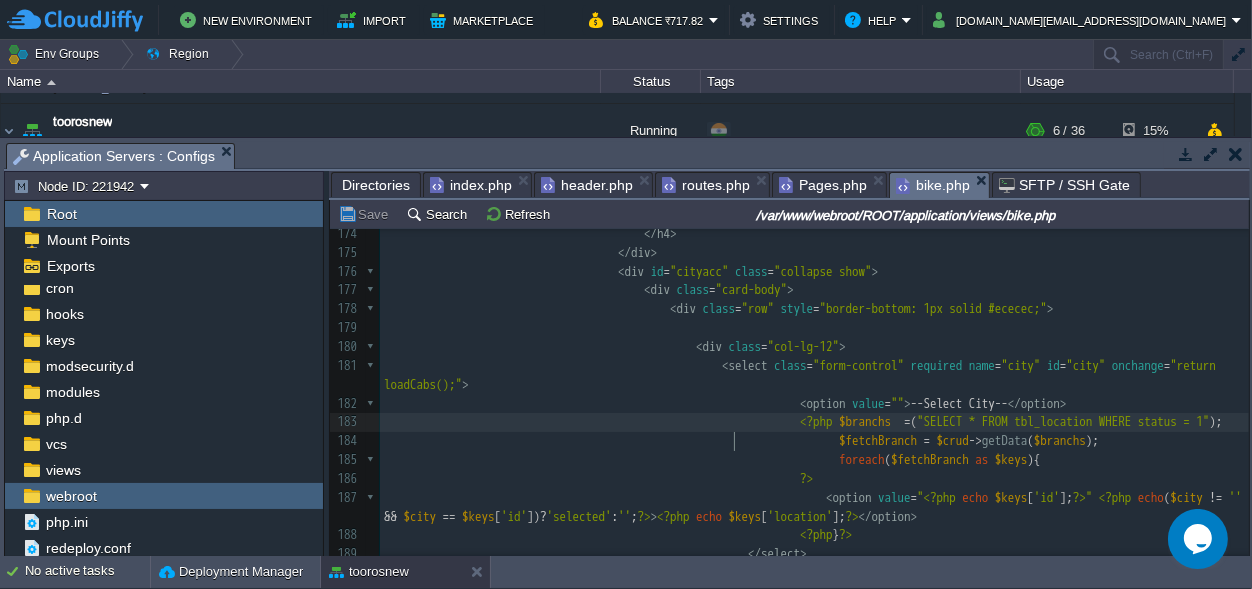 click on "842 <?php   include 'includes/header.php' ;   161                               <!--<div class="col-lg-12"> 162                                   <center><p style="color:#91bf02; font-size:27px !important; margin-top:10px !important;"><b>All Cars</b></p></center> 163                               </div>--> 164                               < div   class = "row pt-md-2" > 165                                    < div   class = "col-lg-3" > 166                                         < button   type = "button"   class = "btn btn-dark btn-xl mb-2 col-md-12" > Search By Filters </ button > 167                                         < div   class = "accordion accordion-primary"   id = "accordion2Primary" > 168                                  < div   class = "card card-default"   style = "display:none;" > 169                                              < div   class = "card-header" > 170                                                   < h4   class = "card-title m-0" > 171                                    < a" at bounding box center (814, 319) 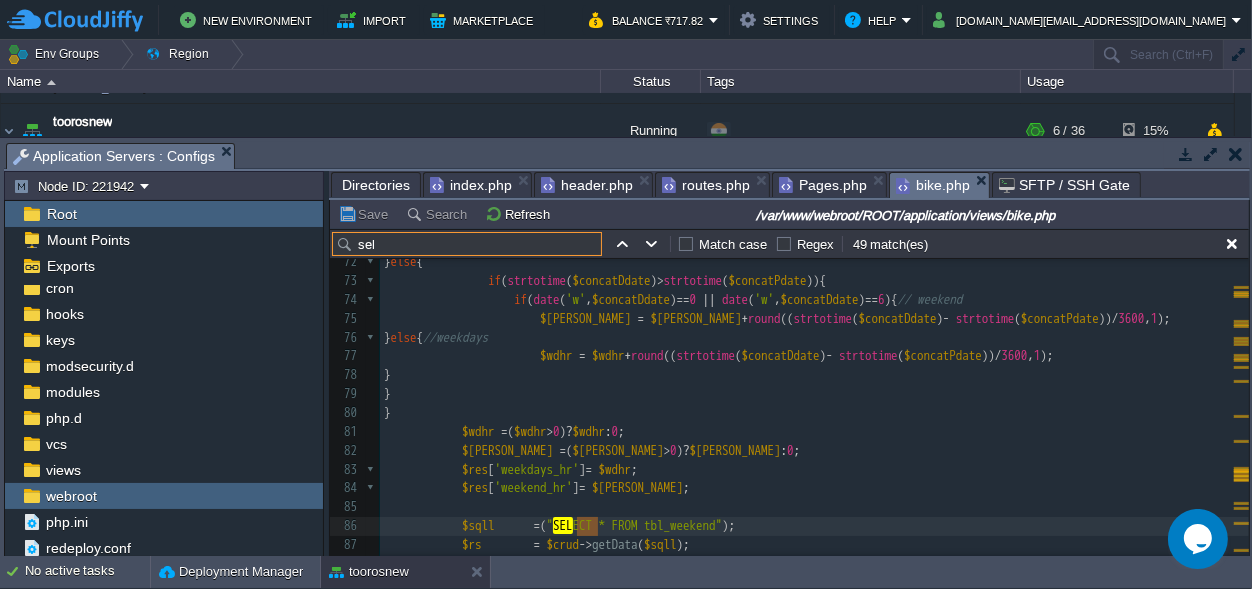 type on "self" 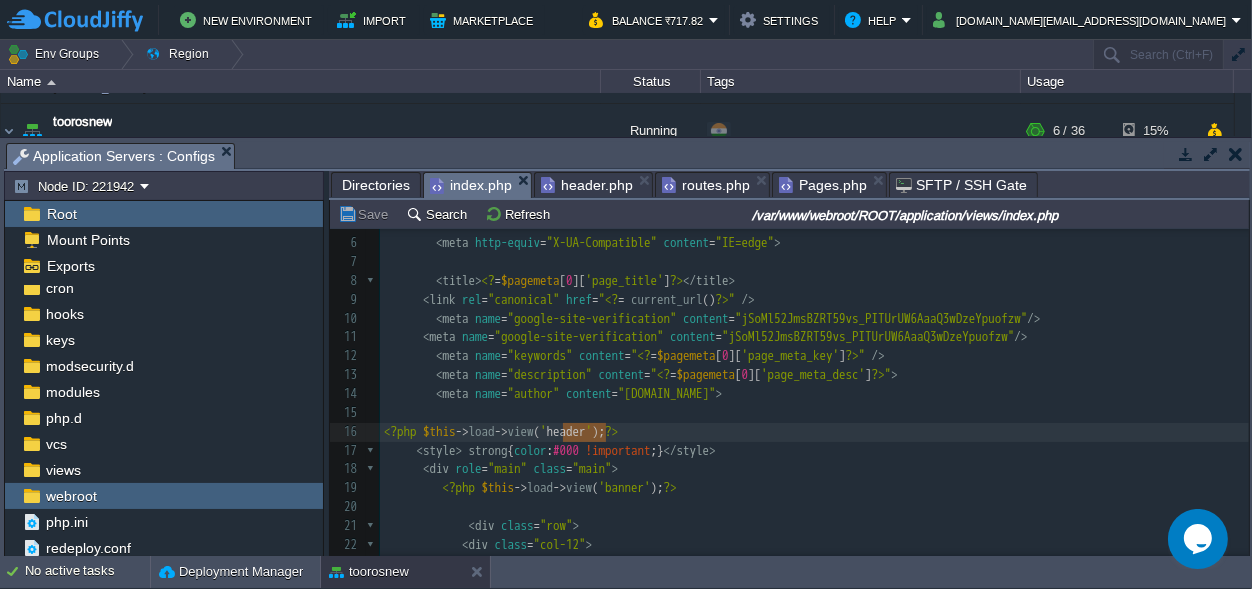 click on "index.php" at bounding box center [471, 185] 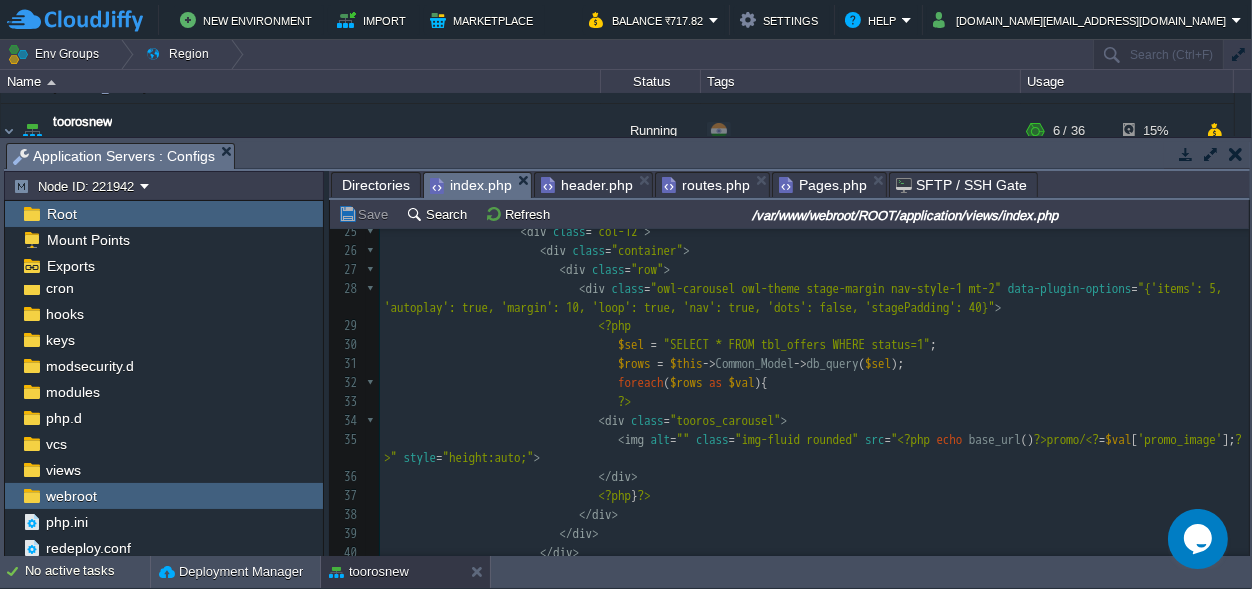 scroll, scrollTop: 467, scrollLeft: 0, axis: vertical 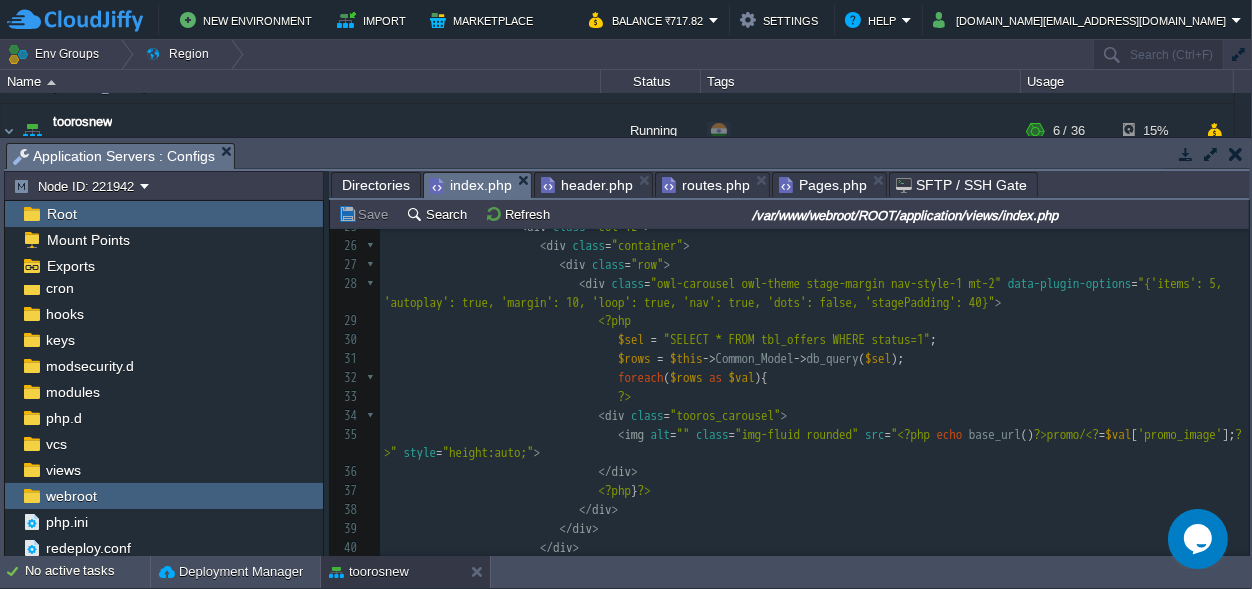 click on "</ div >" at bounding box center (814, 472) 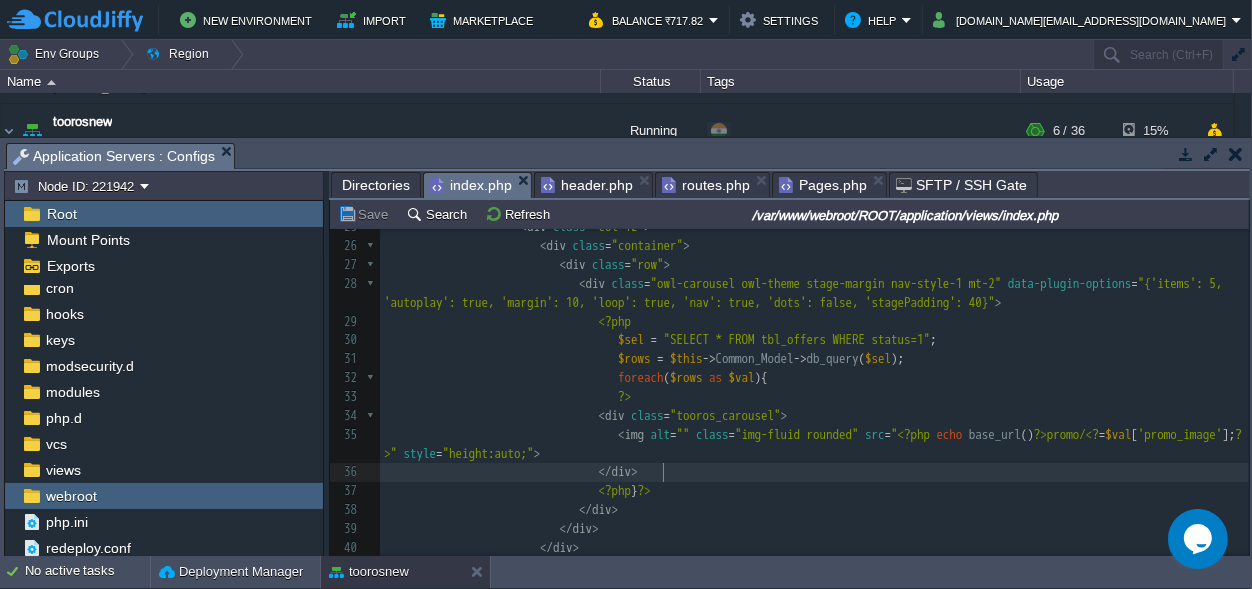 scroll, scrollTop: 1028, scrollLeft: 0, axis: vertical 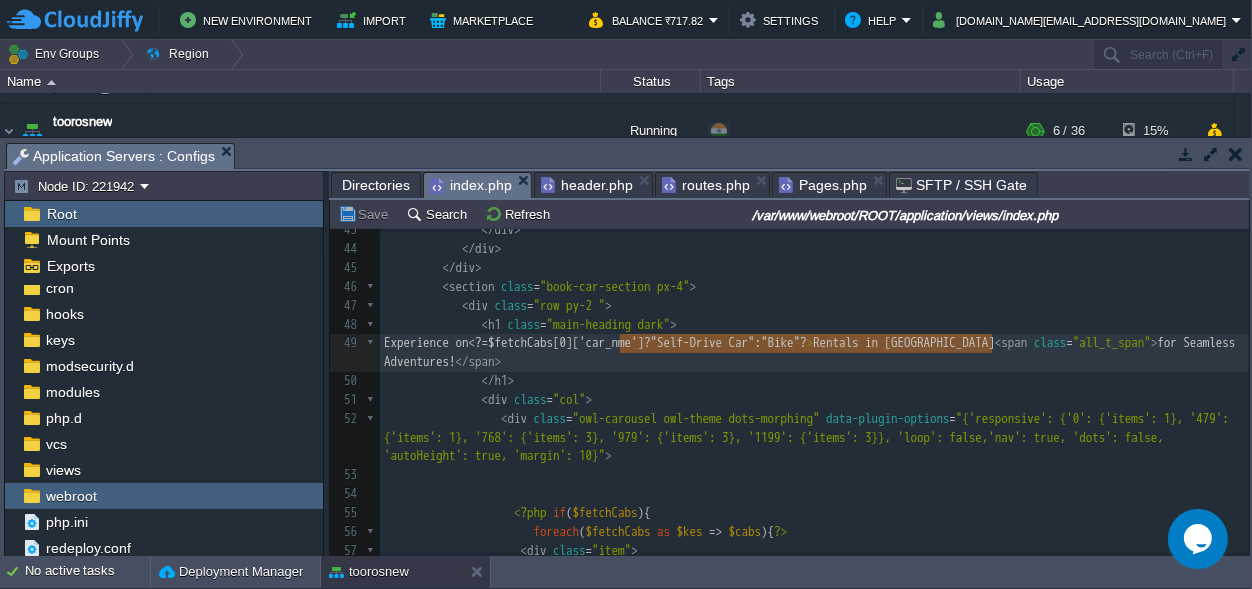 type on "<?=$fetchCabs[0]['car_nme']?"Self-Drive Car":"Bike"?>" 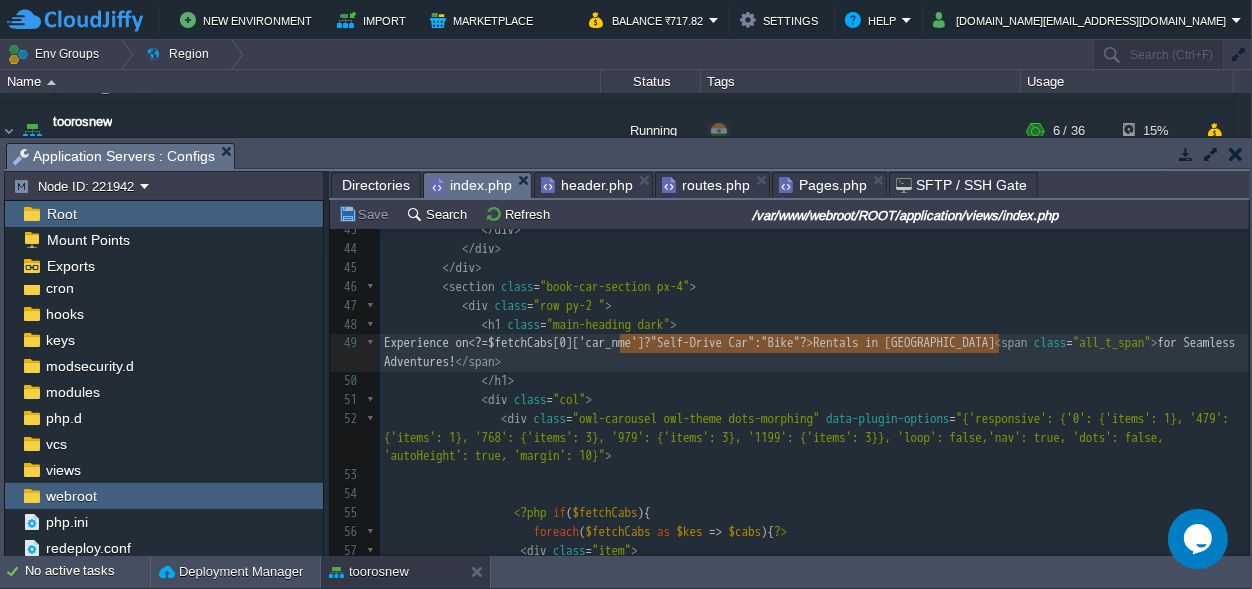drag, startPoint x: 621, startPoint y: 342, endPoint x: 996, endPoint y: 341, distance: 375.00134 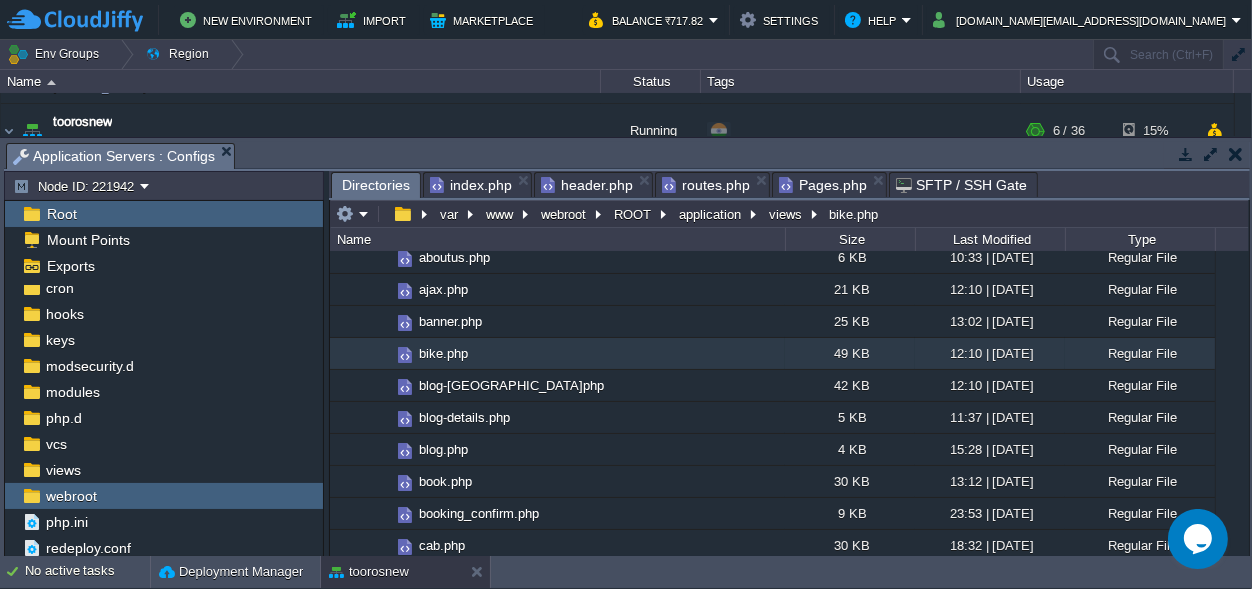 drag, startPoint x: 357, startPoint y: 181, endPoint x: 500, endPoint y: 258, distance: 162.41306 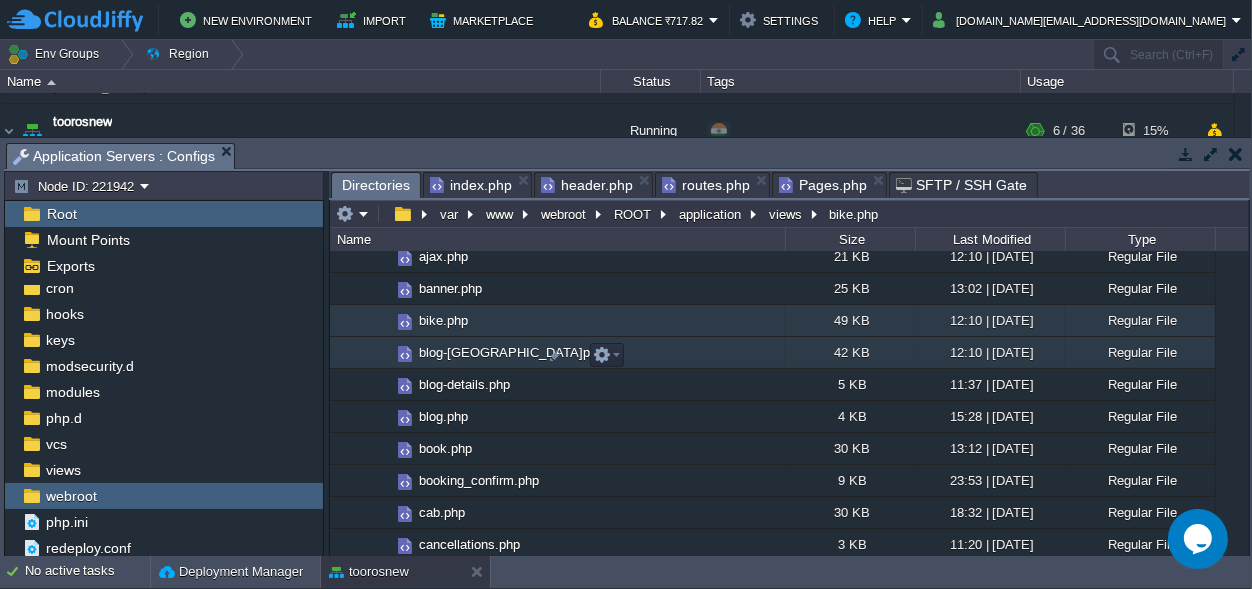 scroll, scrollTop: 1402, scrollLeft: 0, axis: vertical 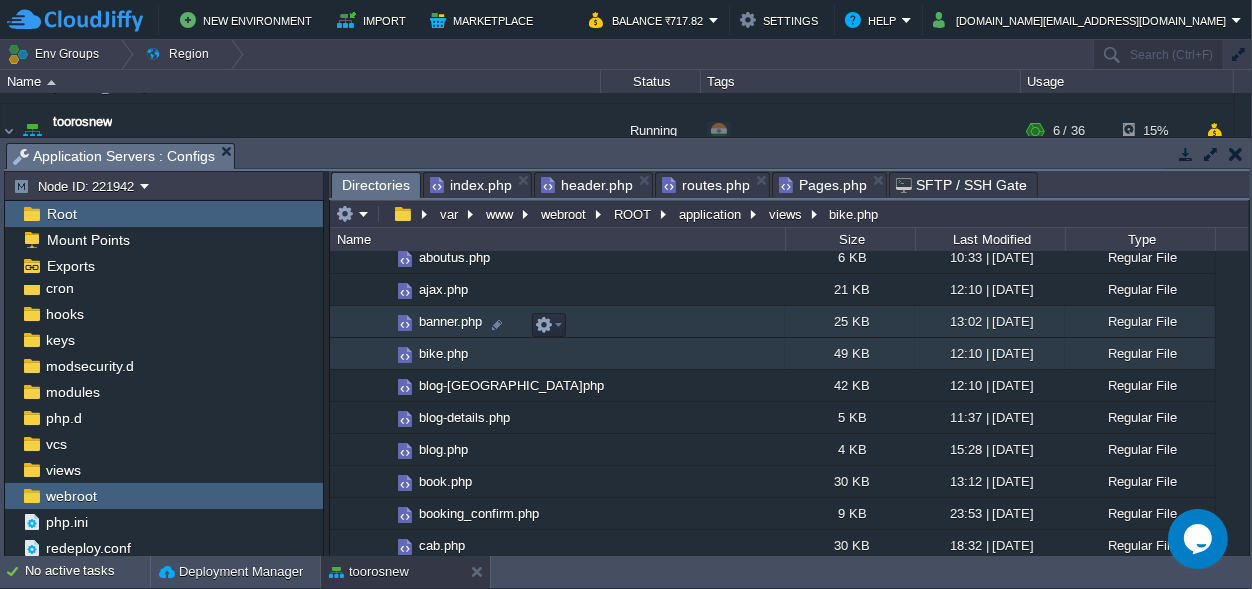 click on "banner.php" at bounding box center [450, 321] 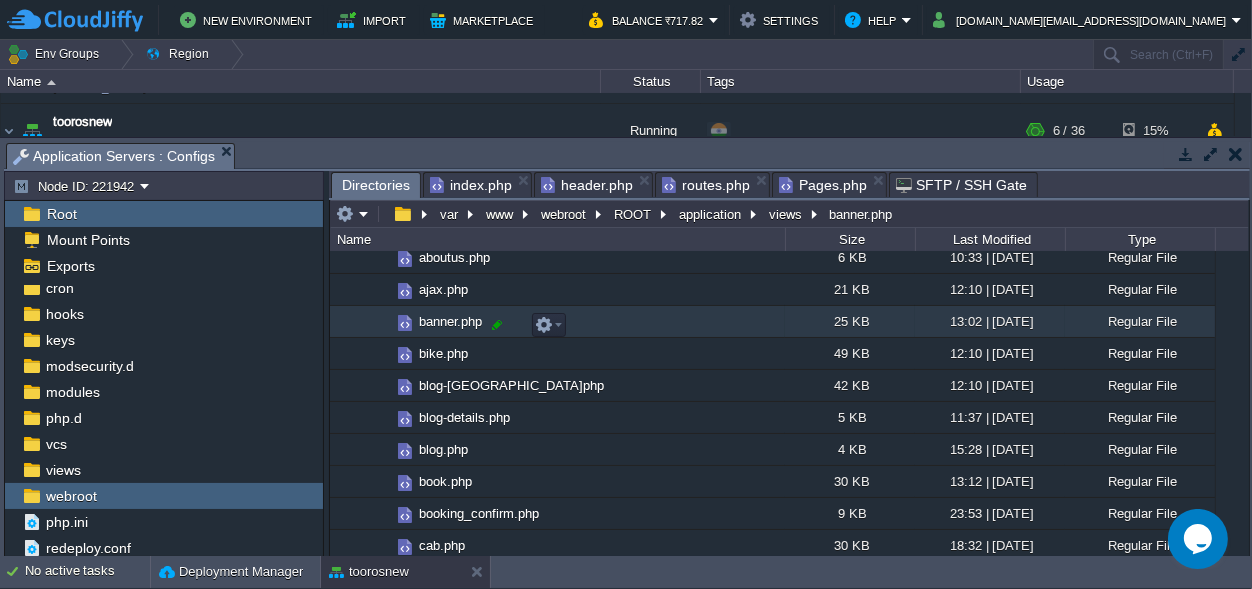 drag, startPoint x: 496, startPoint y: 325, endPoint x: 576, endPoint y: 358, distance: 86.53901 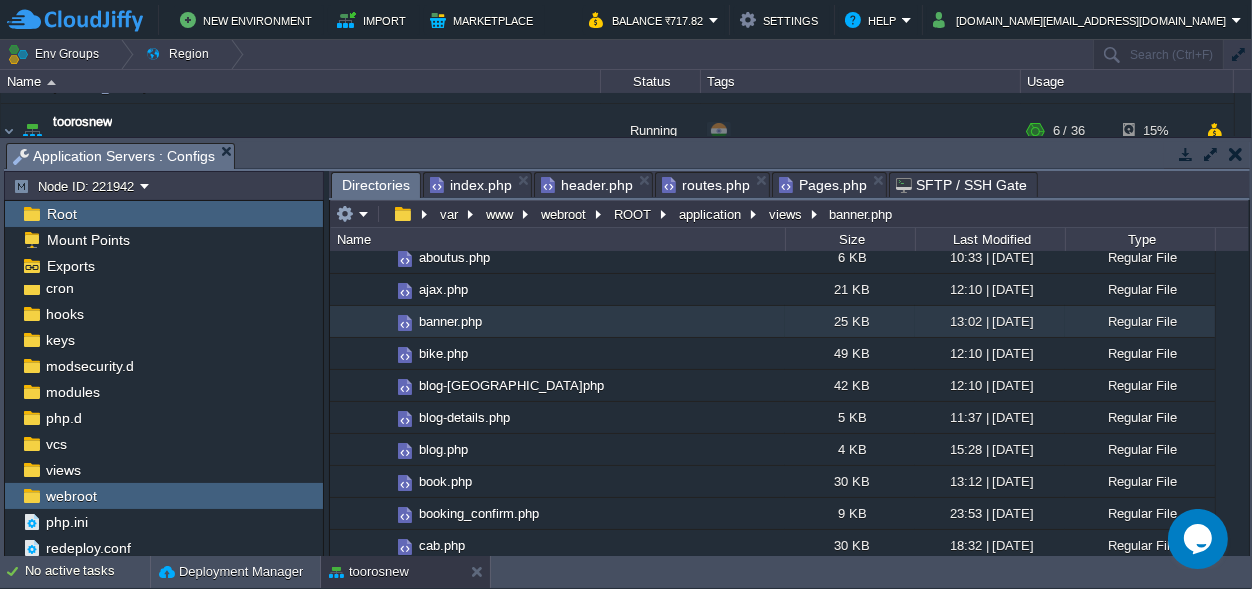 click on "25 KB" at bounding box center (850, 321) 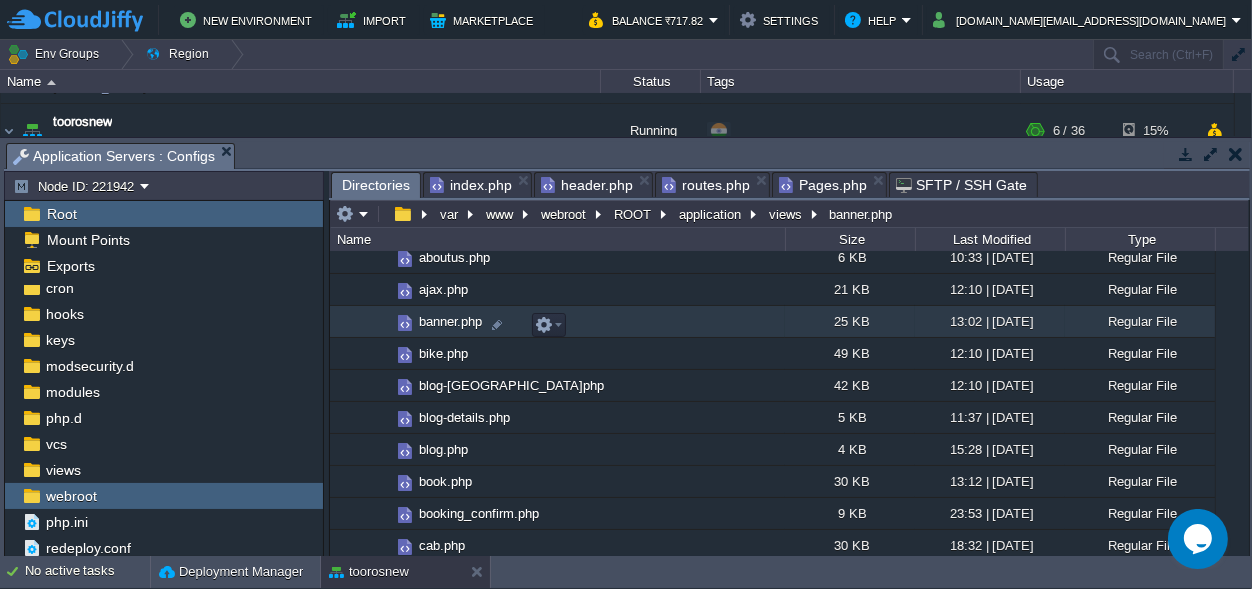 click on "banner.php" at bounding box center (557, 322) 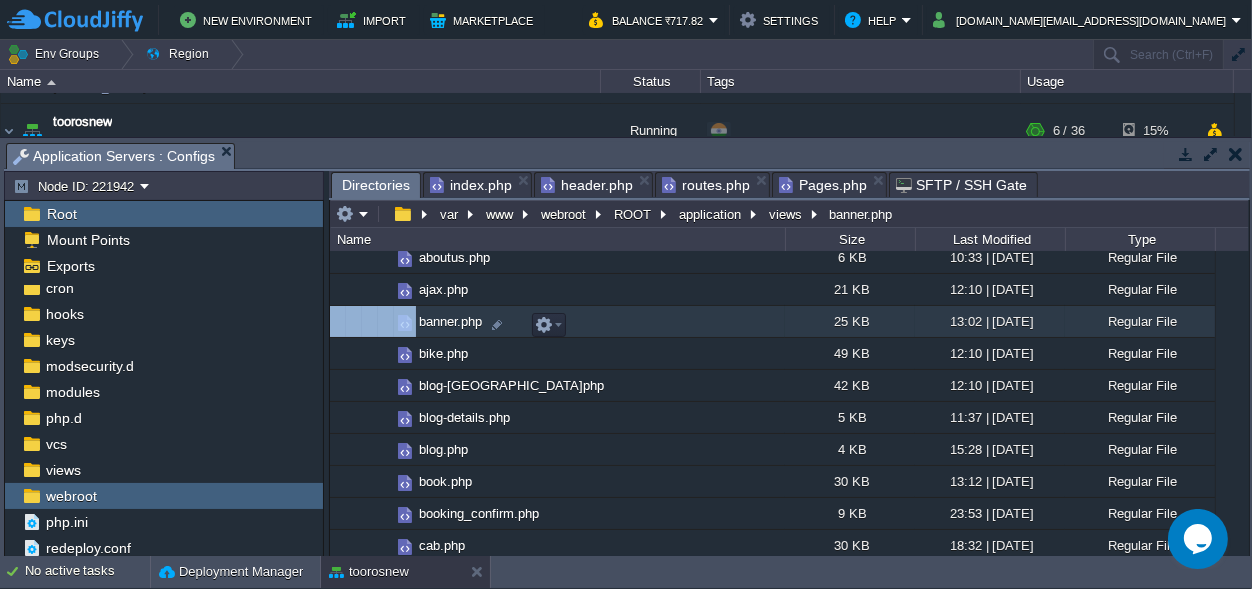 click on "banner.php" at bounding box center (557, 322) 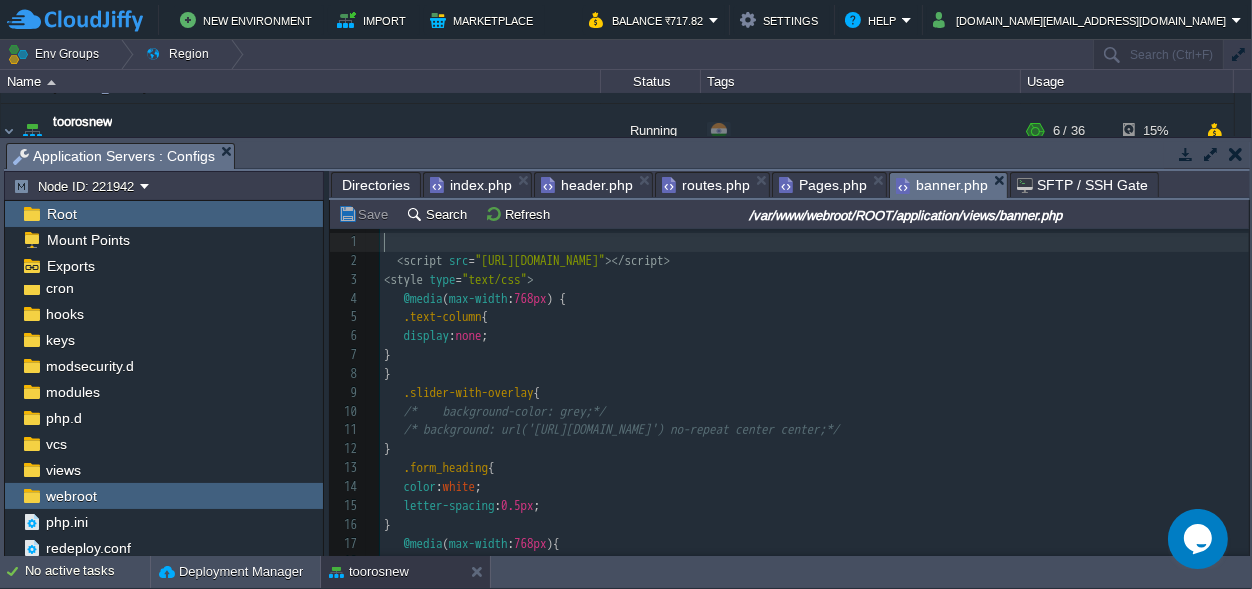 scroll, scrollTop: 7, scrollLeft: 0, axis: vertical 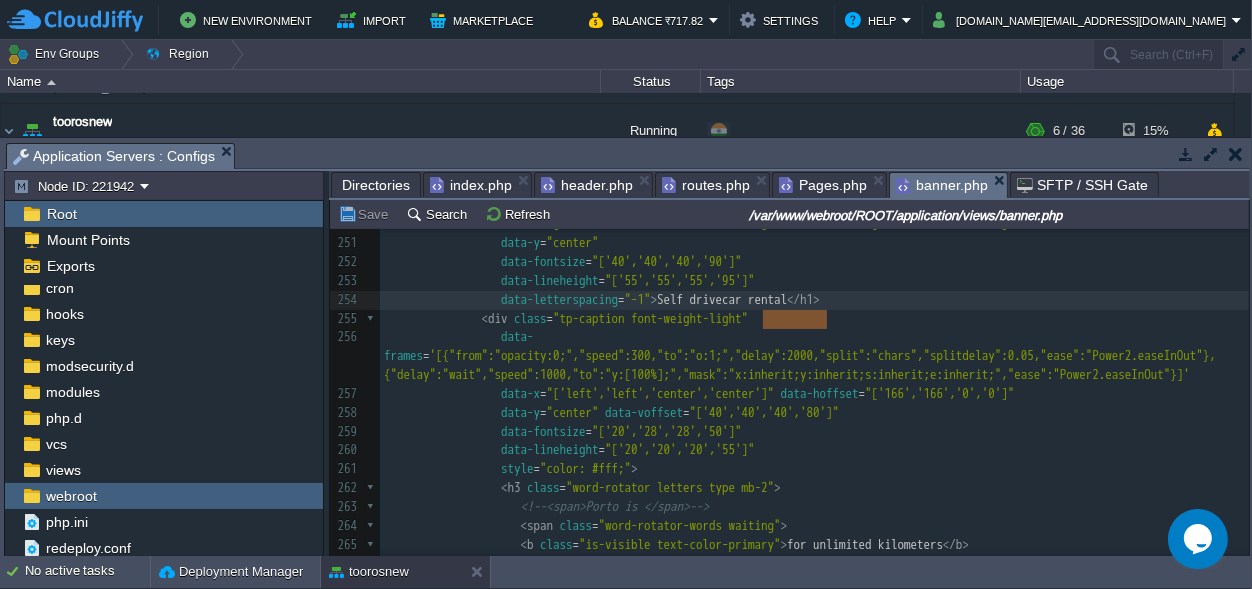 type on "car rental" 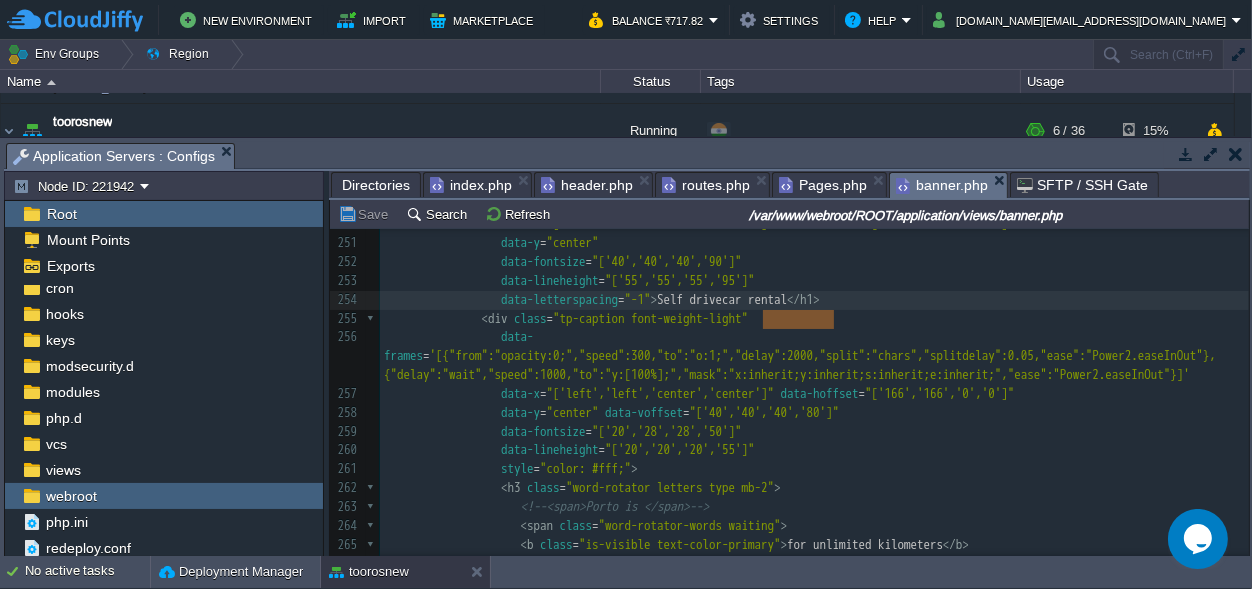 drag, startPoint x: 763, startPoint y: 318, endPoint x: 831, endPoint y: 318, distance: 68 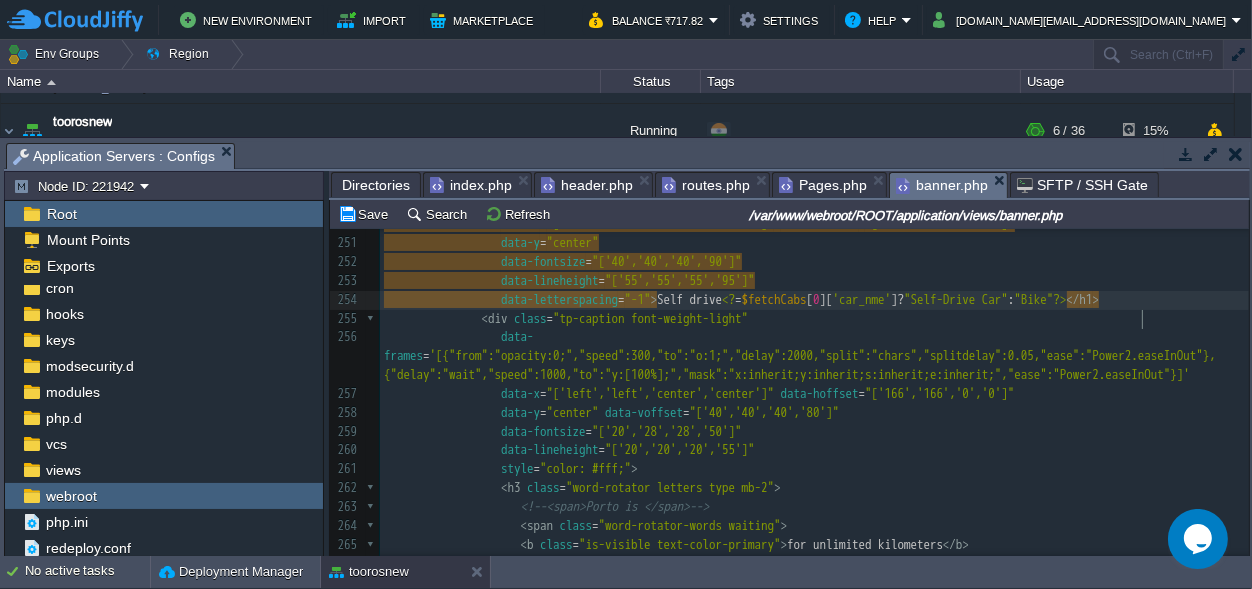 type 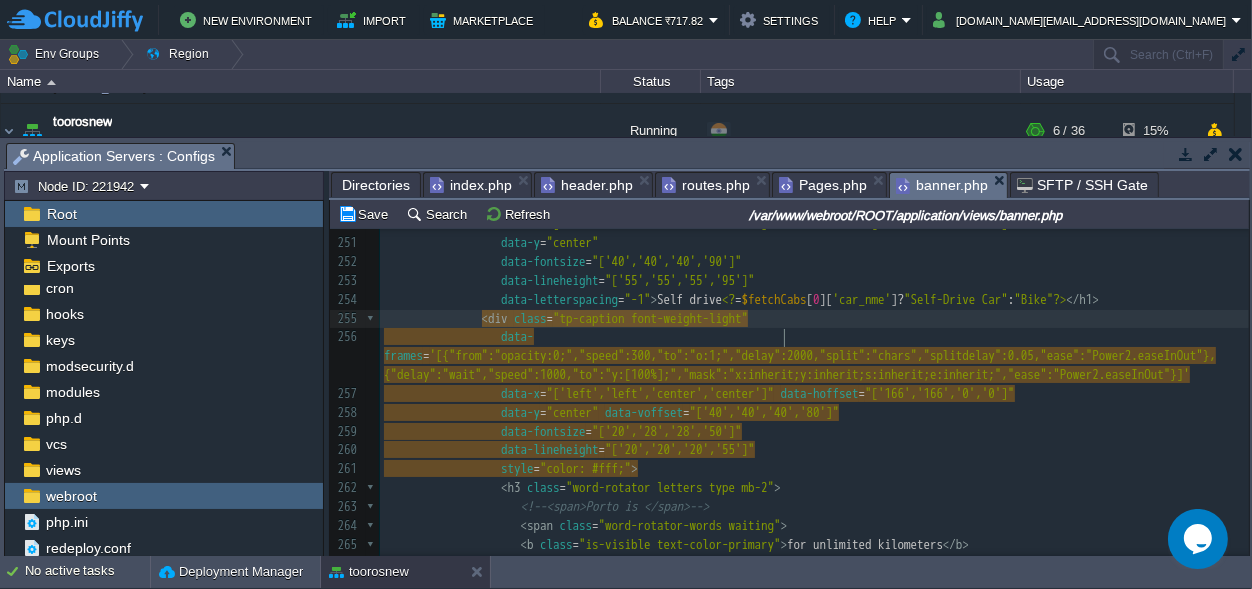 click on "< div   class = "tp-caption font-weight-light"" at bounding box center (814, 319) 